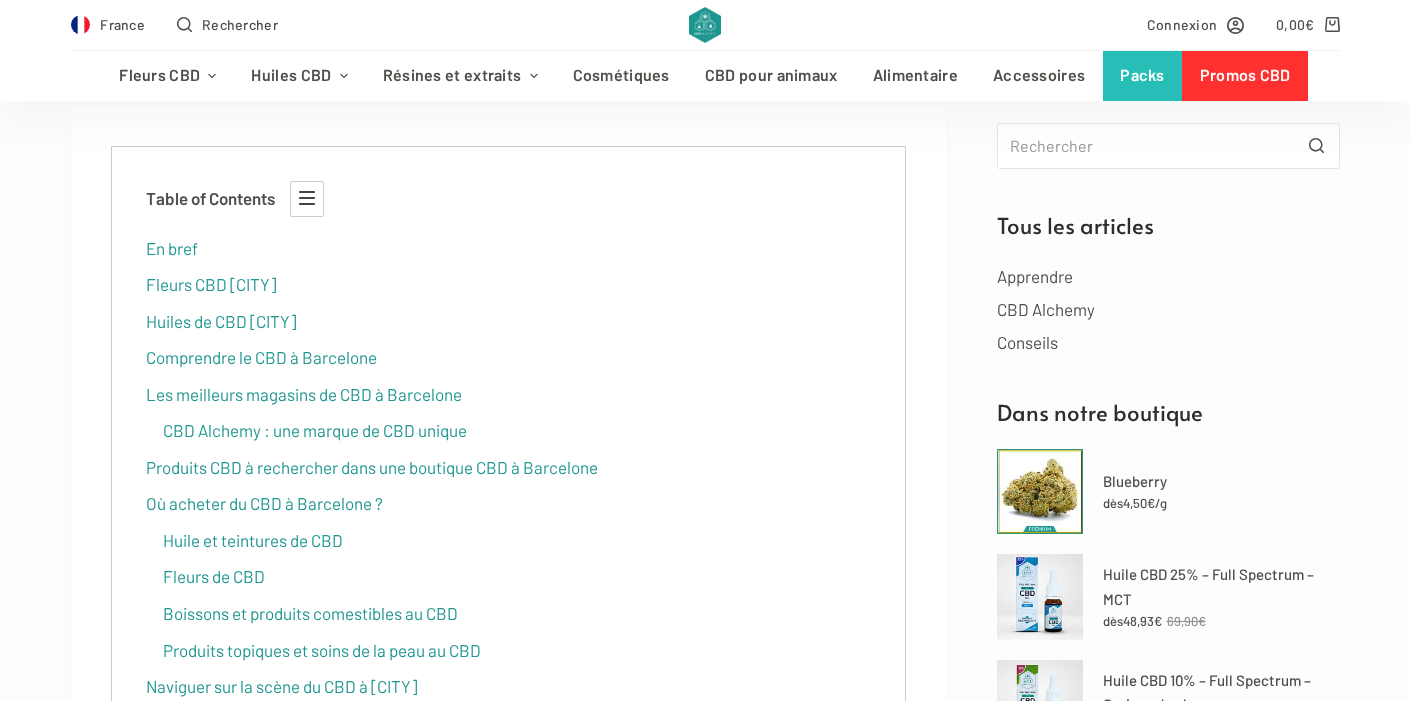 scroll, scrollTop: 414, scrollLeft: 0, axis: vertical 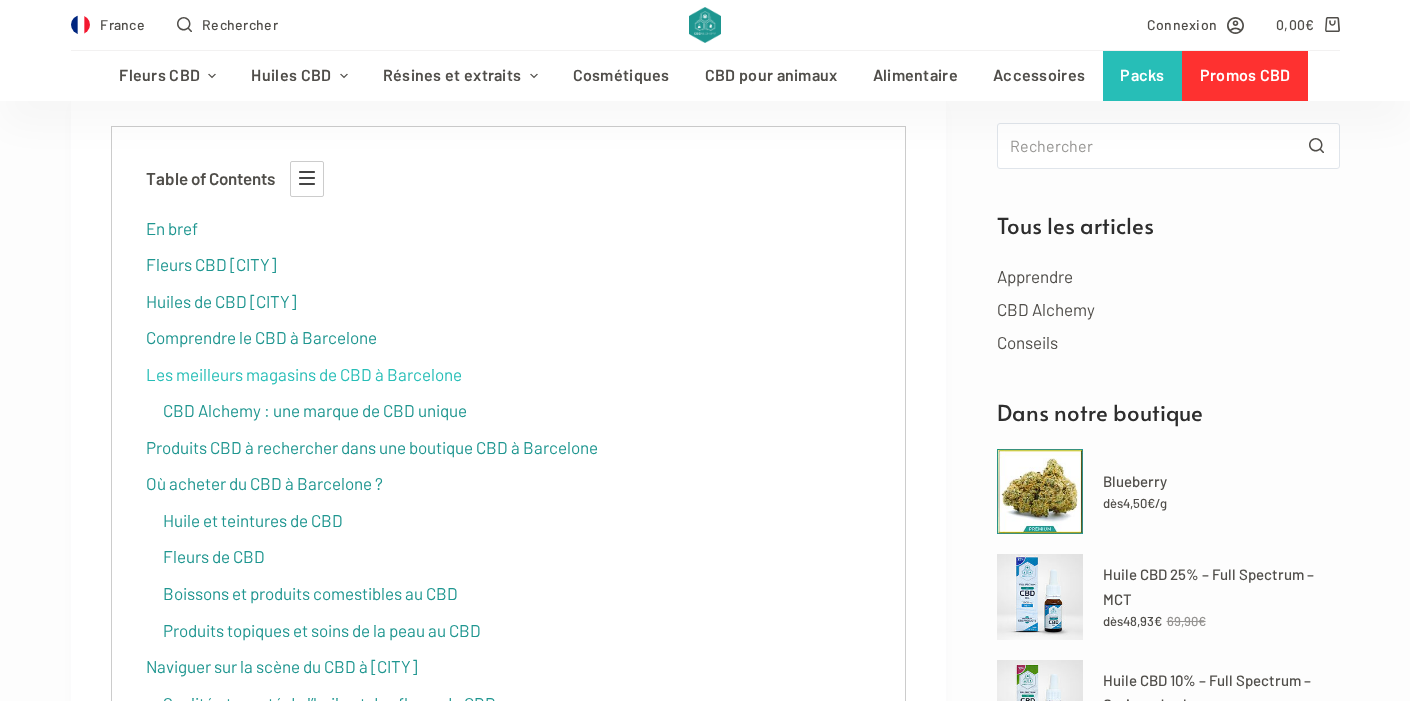 click on "Les meilleurs magasins de CBD à Barcelone" at bounding box center (304, 374) 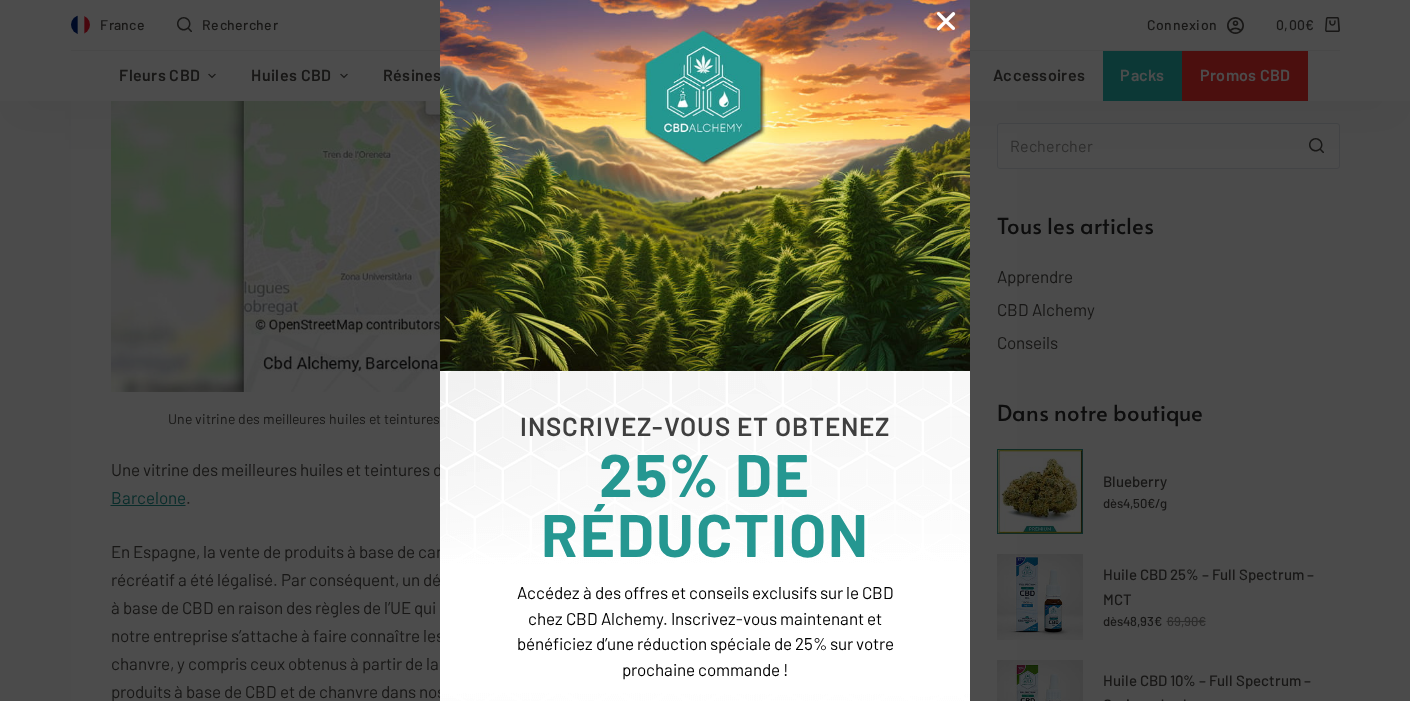 scroll, scrollTop: 5628, scrollLeft: 0, axis: vertical 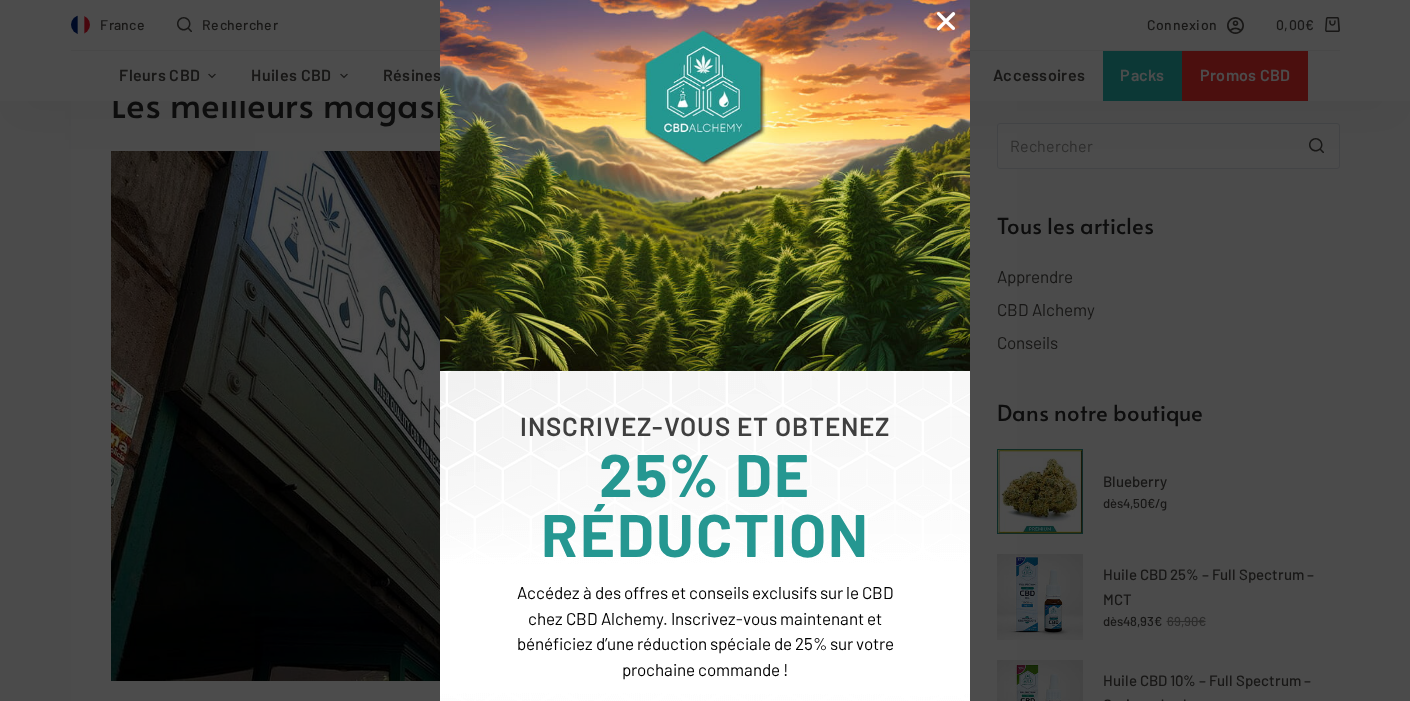click at bounding box center (946, 21) 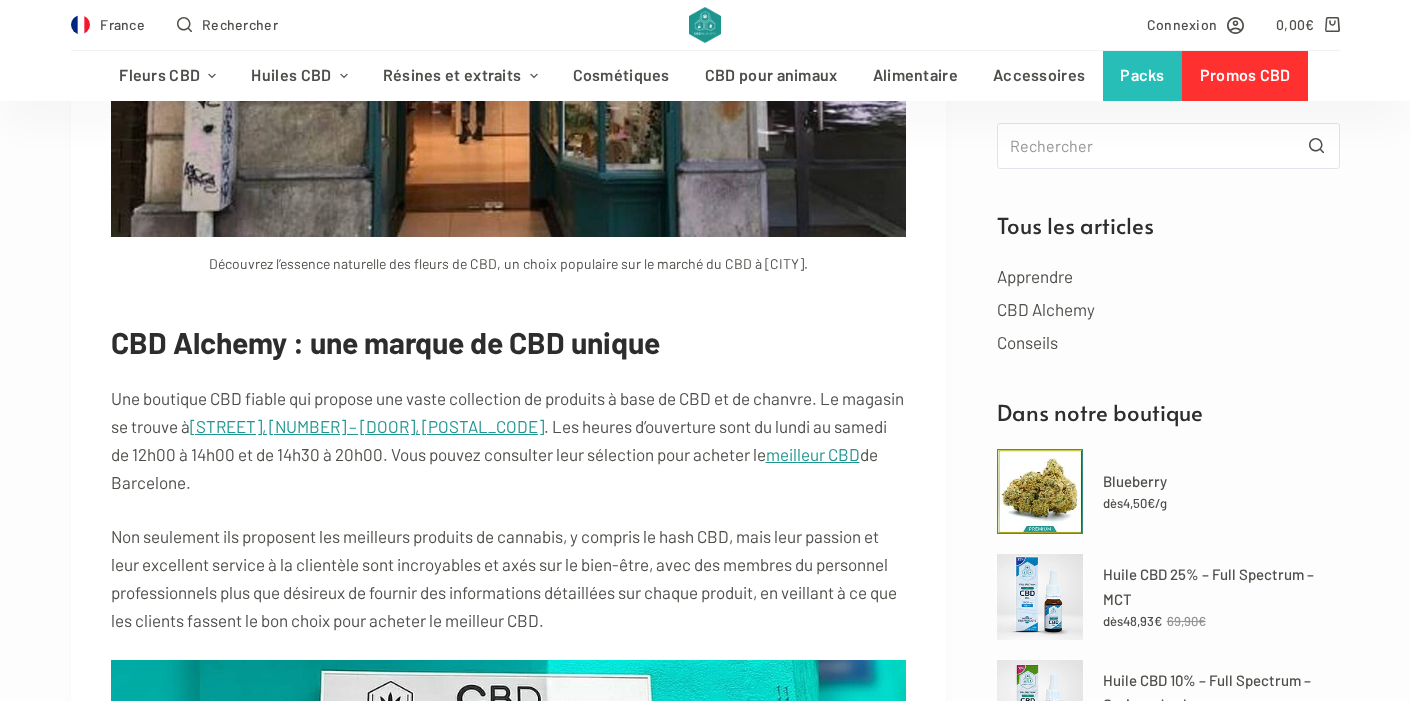 scroll, scrollTop: 7104, scrollLeft: 0, axis: vertical 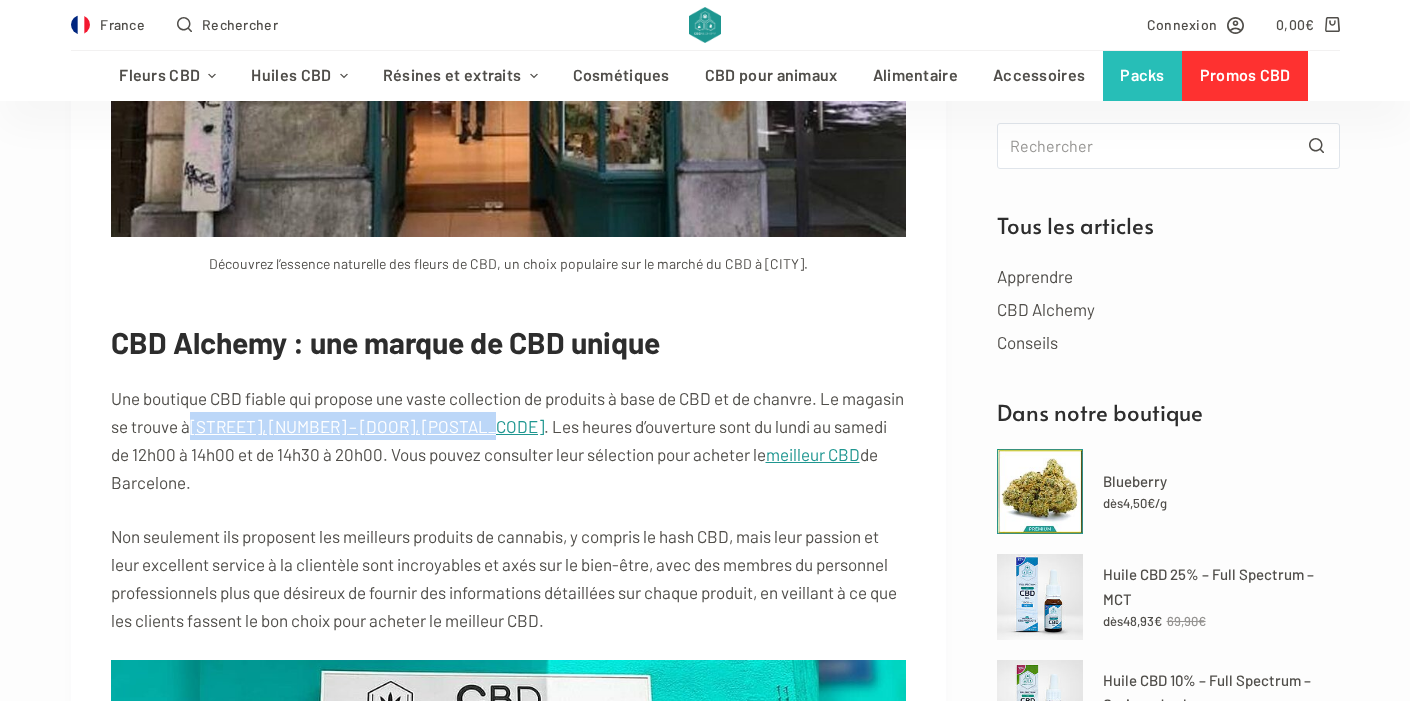 drag, startPoint x: 257, startPoint y: 450, endPoint x: 514, endPoint y: 452, distance: 257.00778 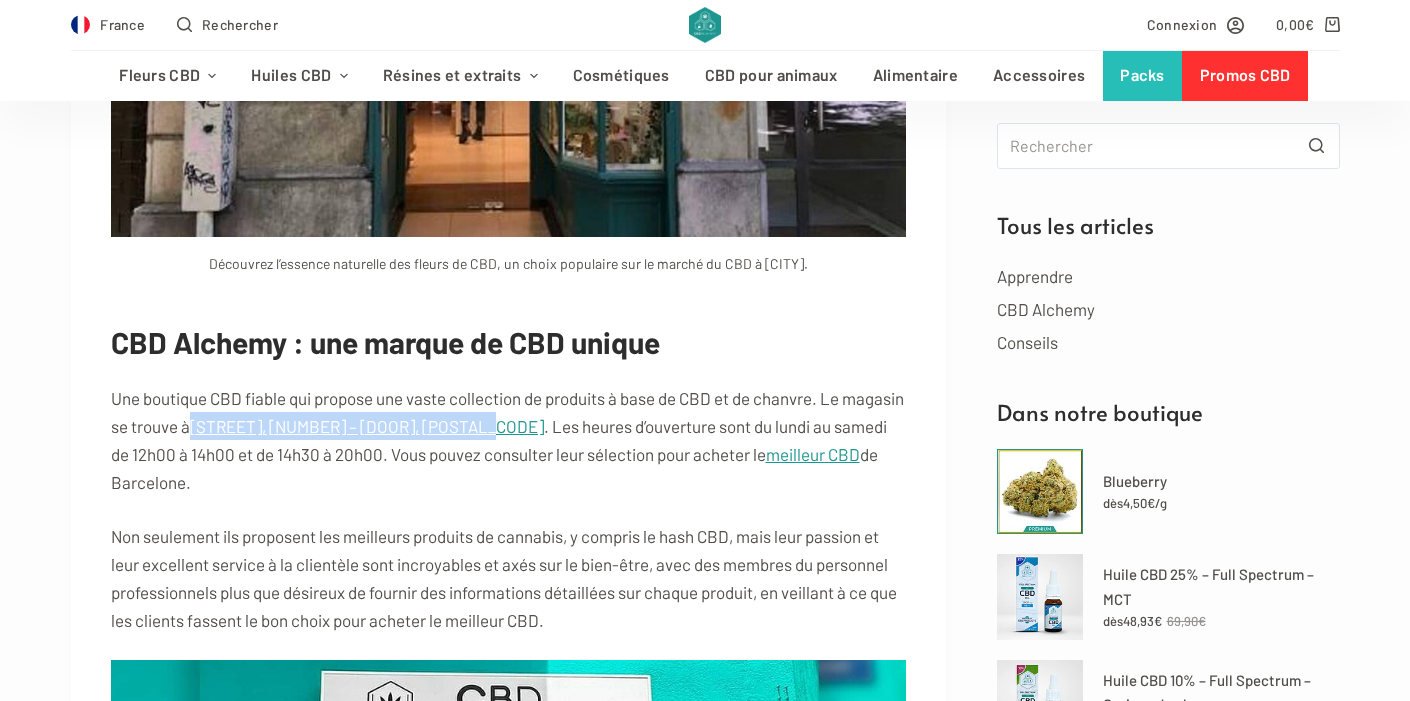click on "Une boutique CBD fiable qui propose une vaste collection de produits à base de CBD et de chanvre. Le magasin se trouve à  Carrer d’Aribau, 43 – Puerta 1, 08011 . Les heures d’ouverture sont du lundi au samedi de 12h00 à 14h00 et de 14h30 à 20h00. Vous pouvez consulter leur sélection pour acheter le  meilleur CBD  de Barcelone." at bounding box center [509, 440] 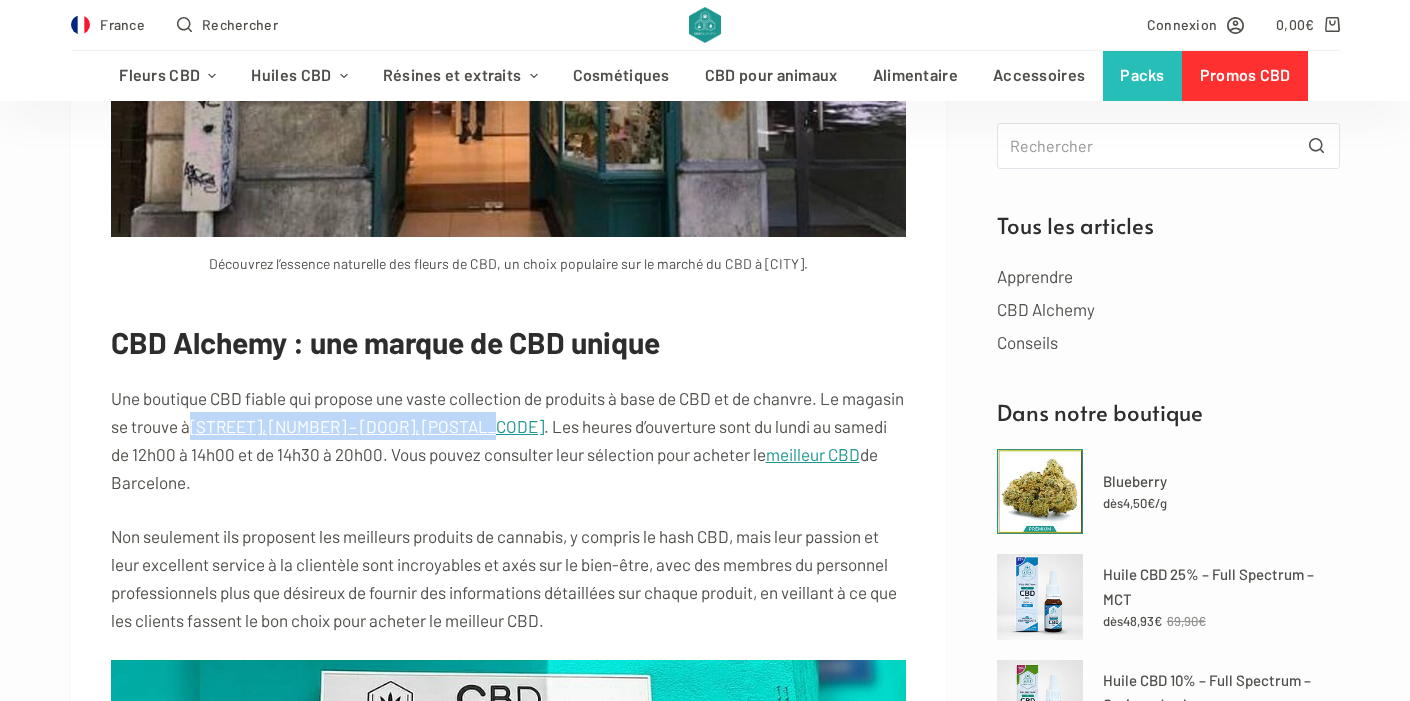 copy on "Carrer d’Aribau, 43 – Puerta 1, 08011" 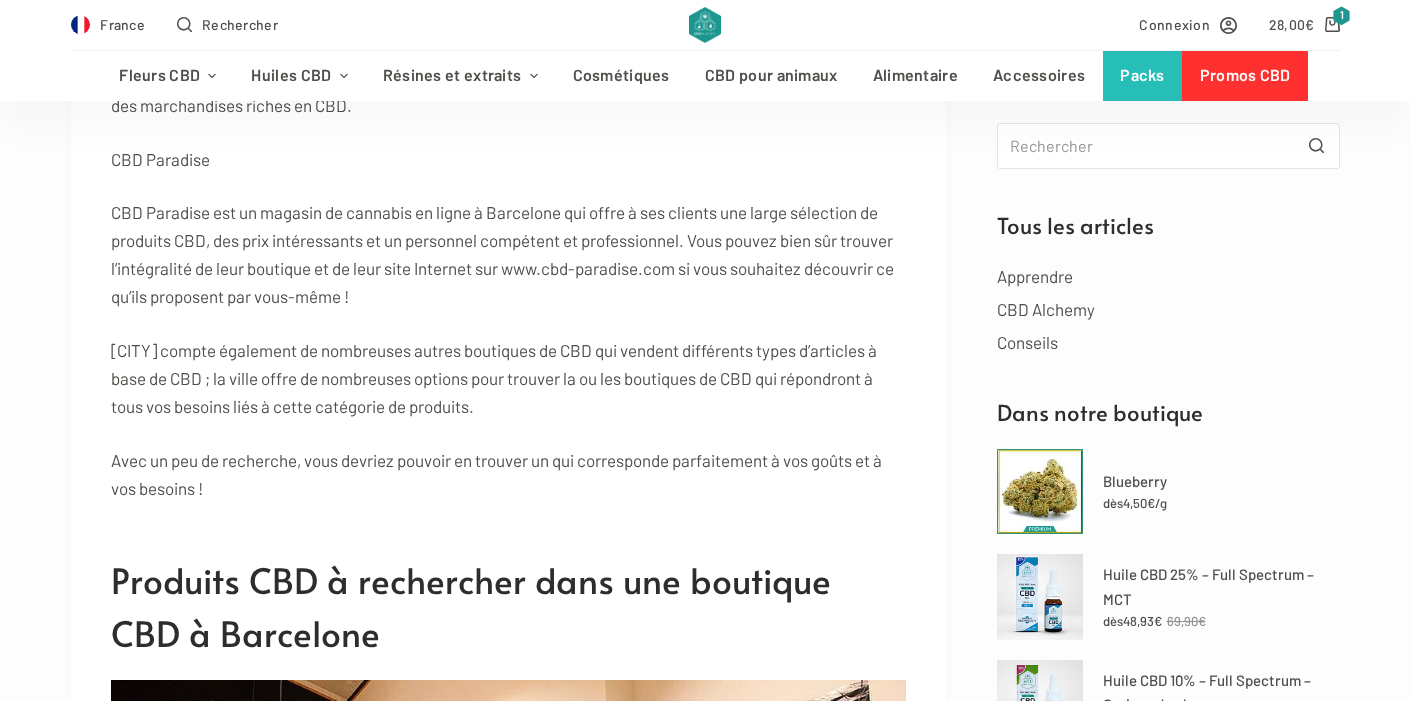 scroll, scrollTop: 8569, scrollLeft: 0, axis: vertical 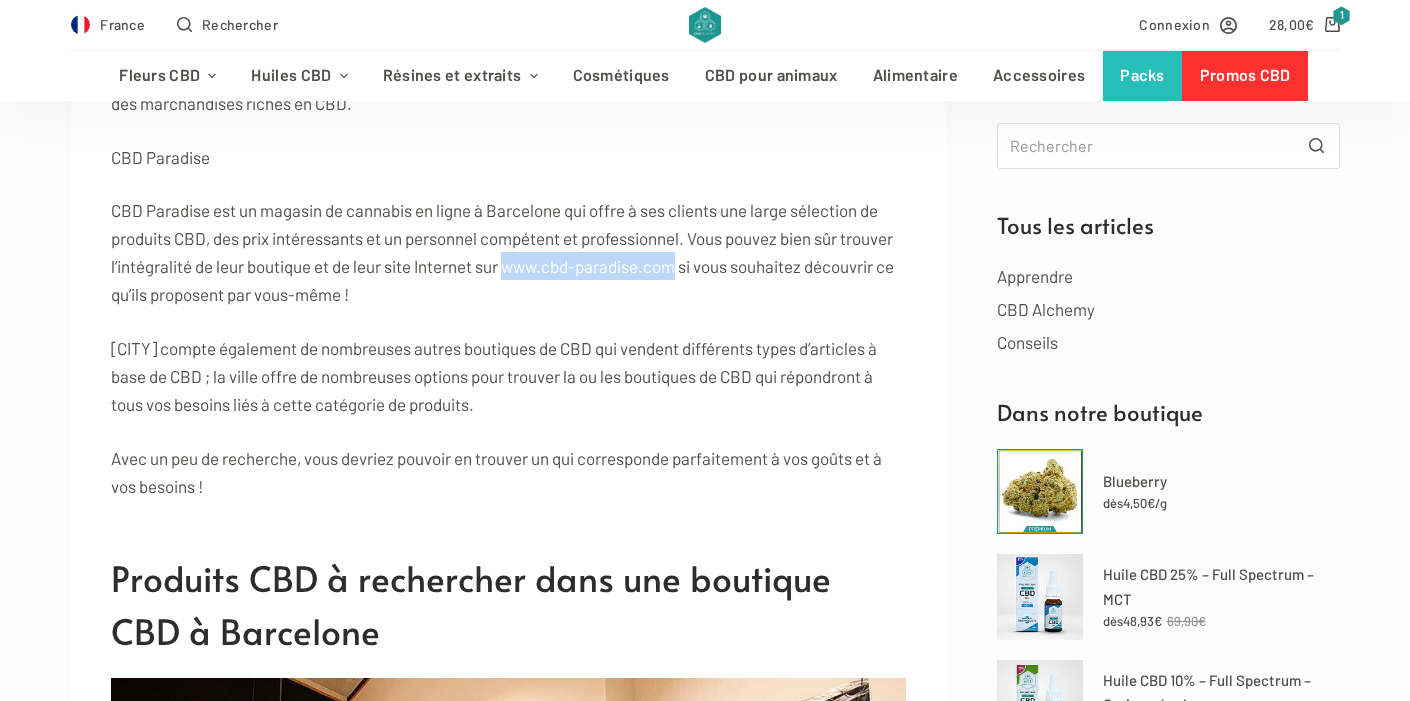 drag, startPoint x: 567, startPoint y: 318, endPoint x: 742, endPoint y: 322, distance: 175.04572 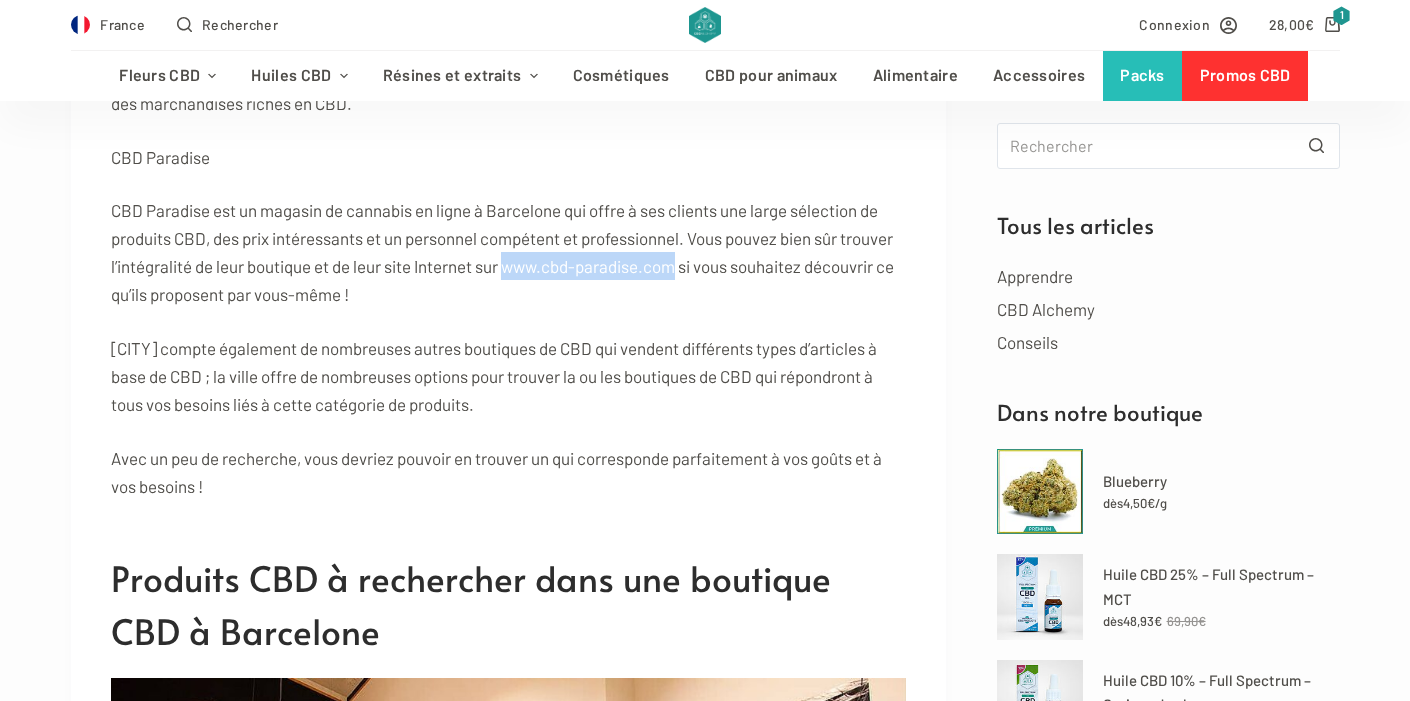 click on "CBD Paradise est un magasin de cannabis en ligne à Barcelone qui offre à ses clients une large sélection de produits CBD, des prix intéressants et un personnel compétent et professionnel. Vous pouvez bien sûr trouver l’intégralité de leur boutique et de leur site Internet sur www.cbd-paradise.com si vous souhaitez découvrir ce qu’ils proposent par vous-même !" at bounding box center [509, 252] 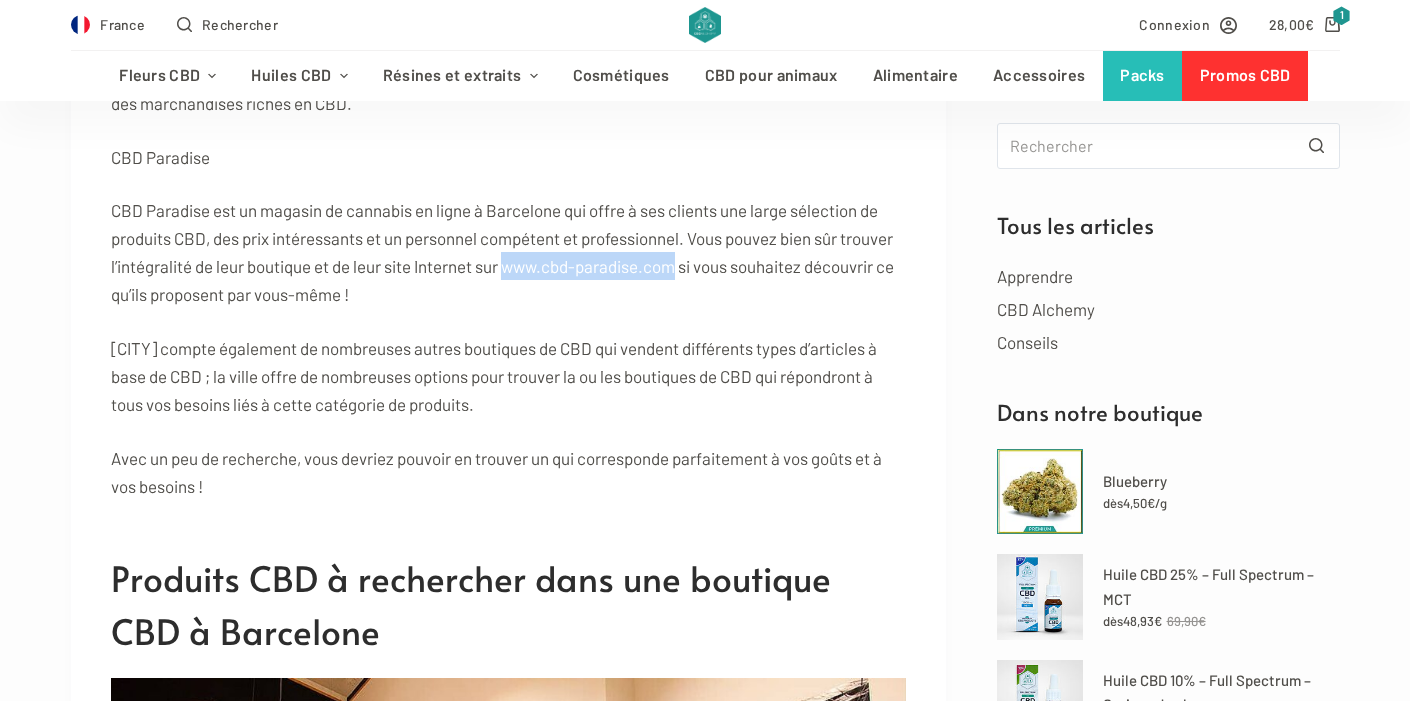 copy on "www.cbd-paradise.com" 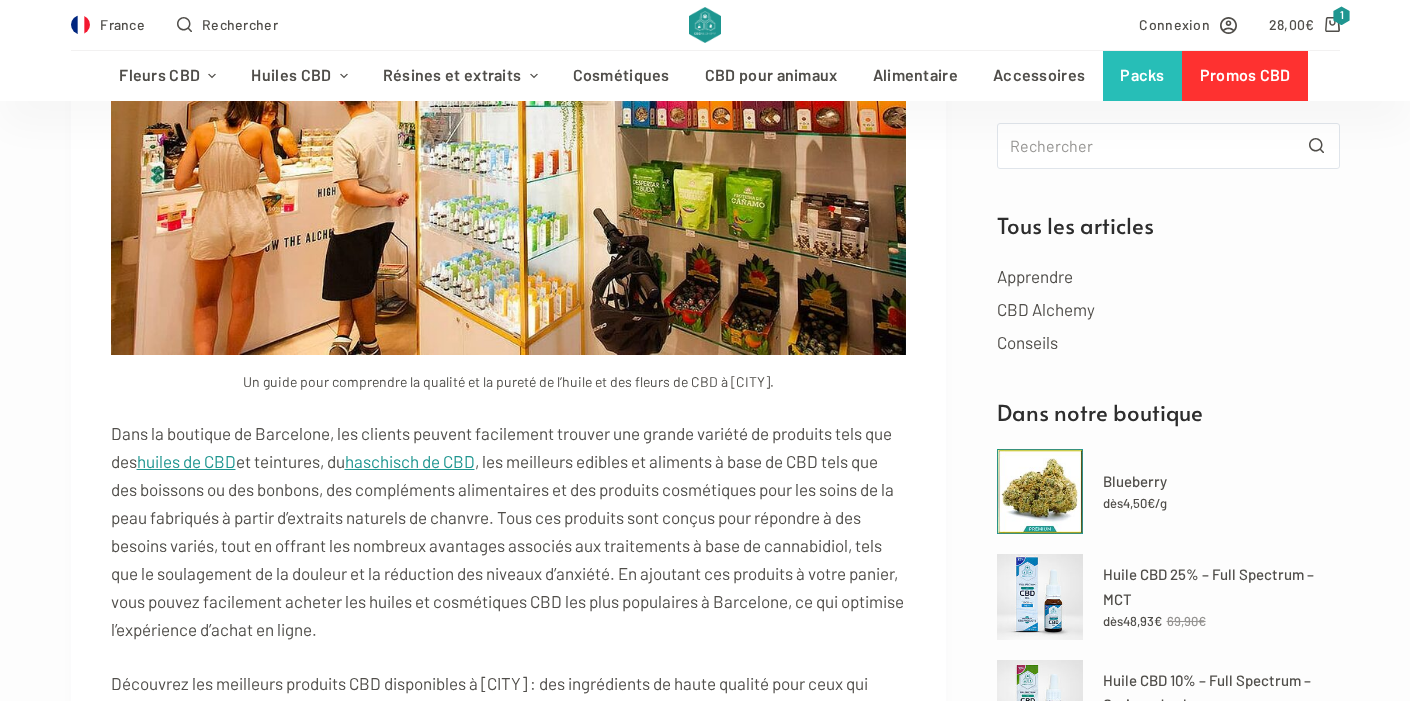 scroll, scrollTop: 9408, scrollLeft: 0, axis: vertical 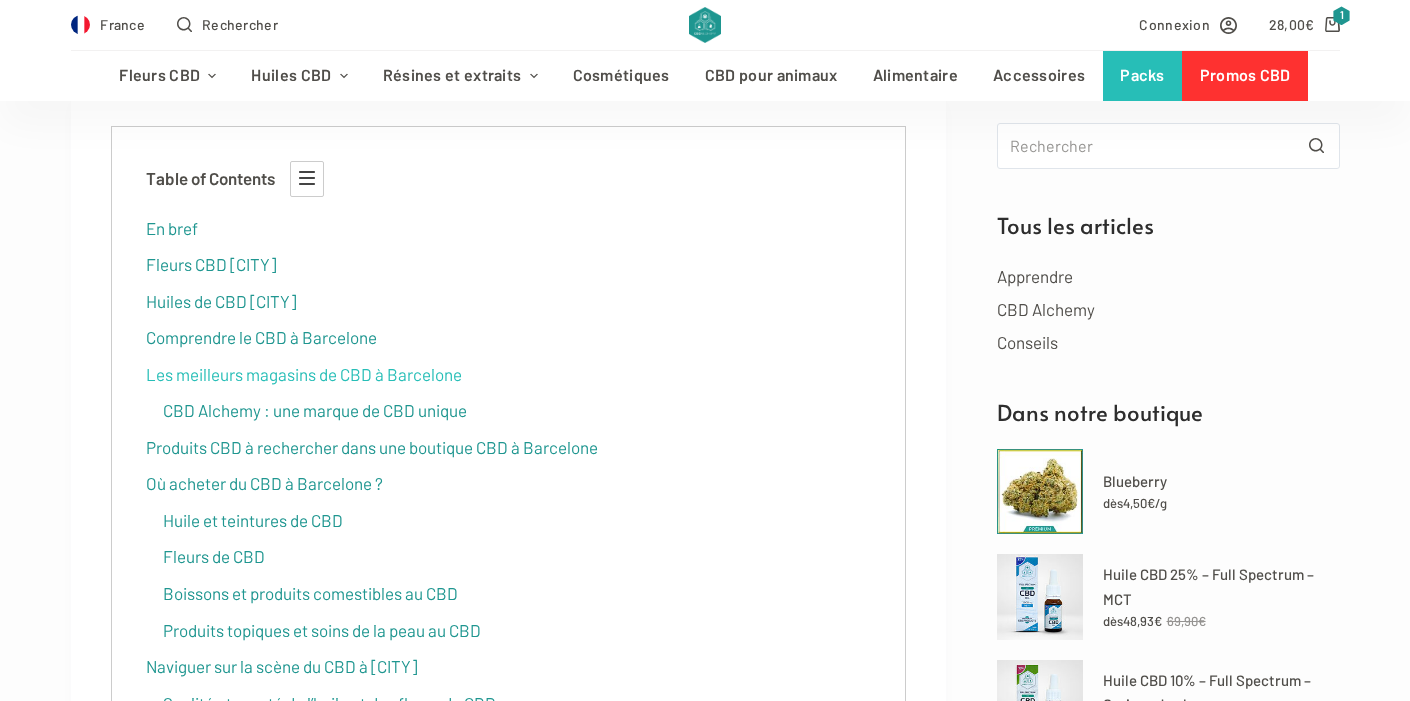 click on "Les meilleurs magasins de CBD à Barcelone" at bounding box center [304, 374] 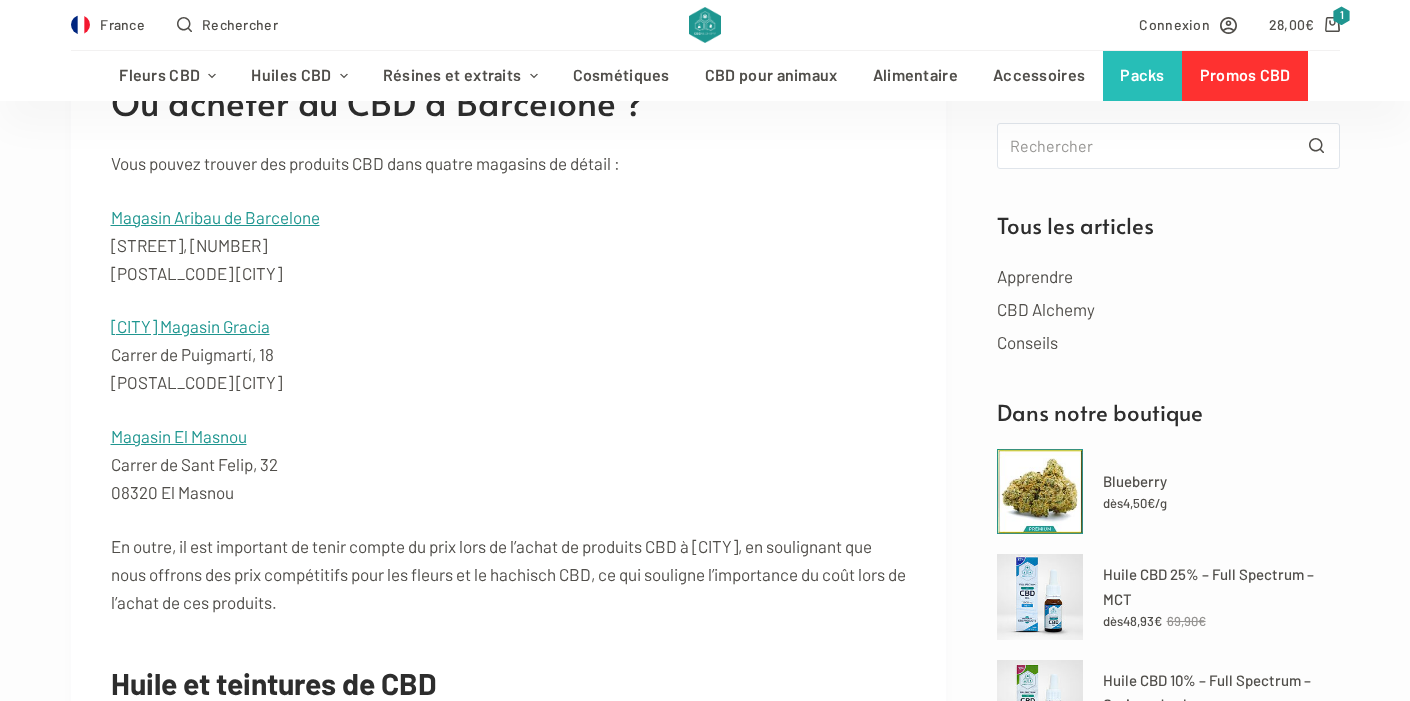 scroll, scrollTop: 10723, scrollLeft: 0, axis: vertical 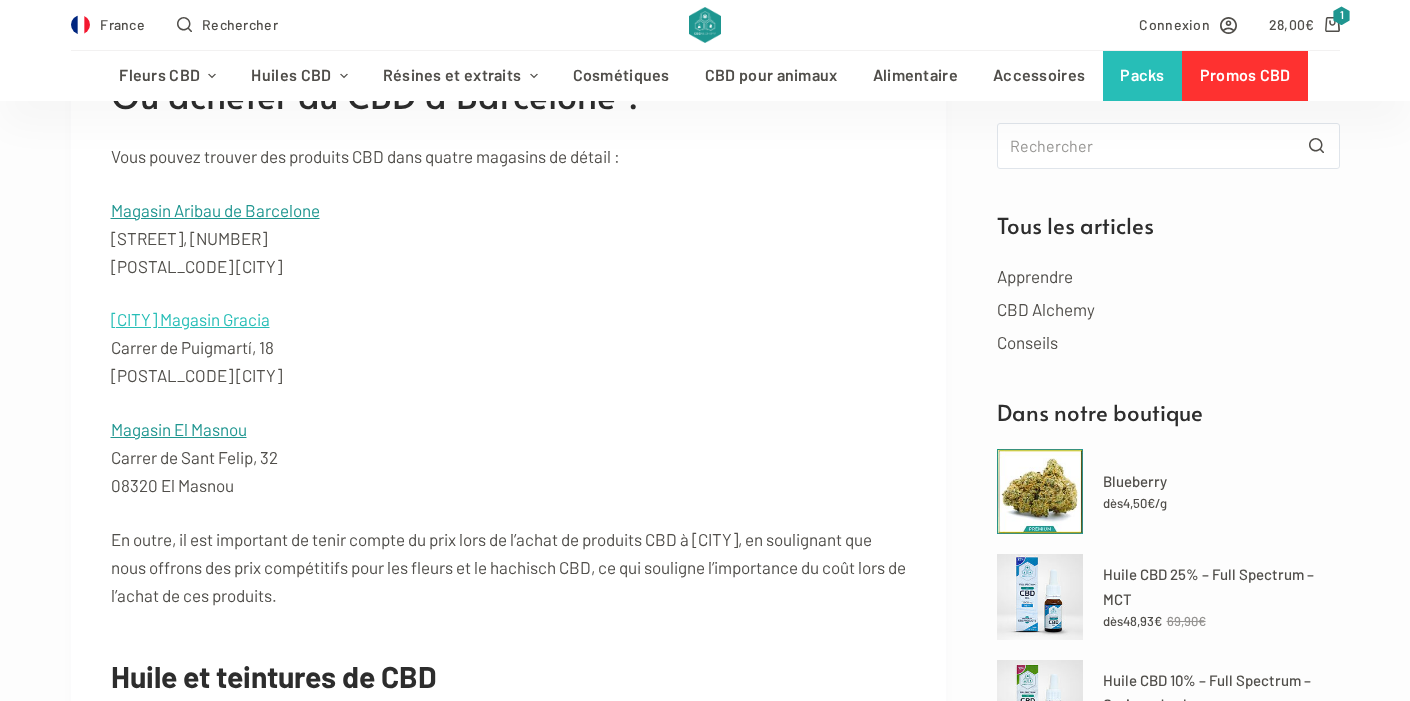 click on "Barcelone Magasin Gracia" at bounding box center [190, 319] 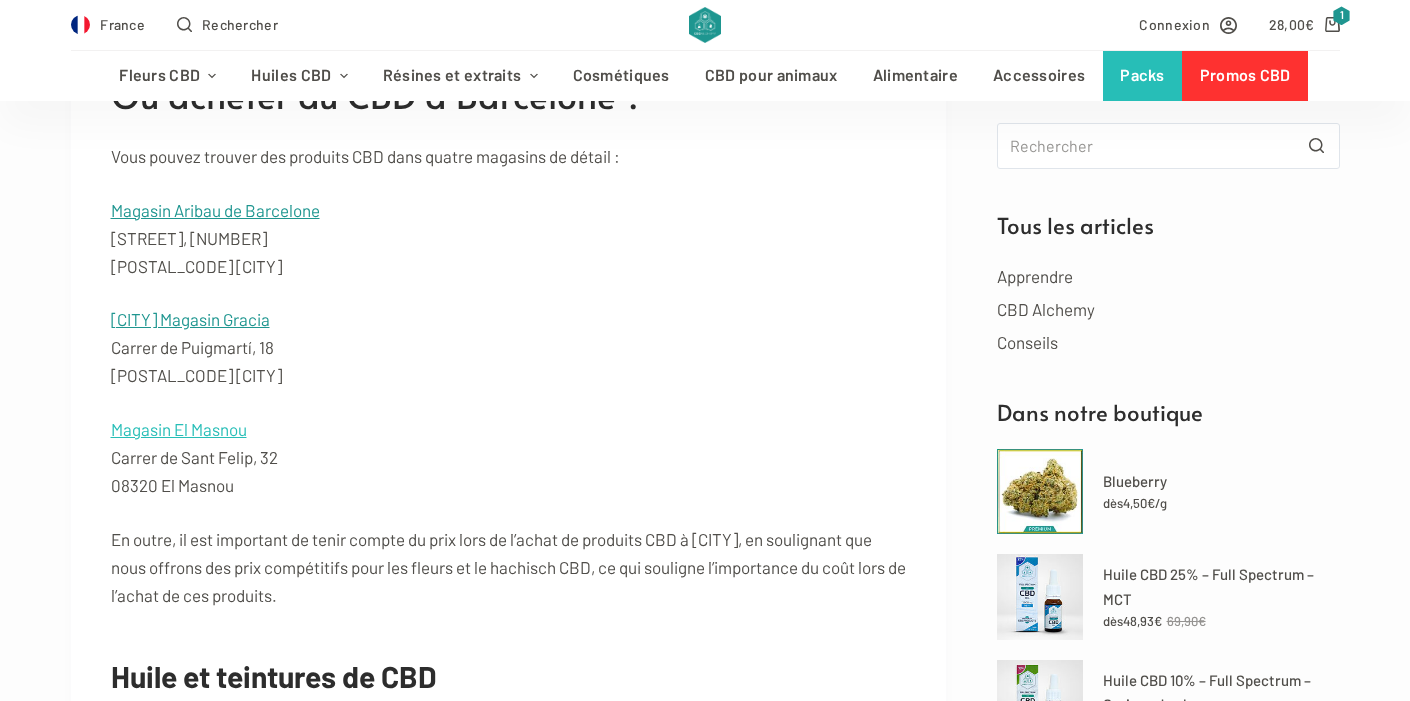 click on "Magasin El Masnou" at bounding box center (179, 429) 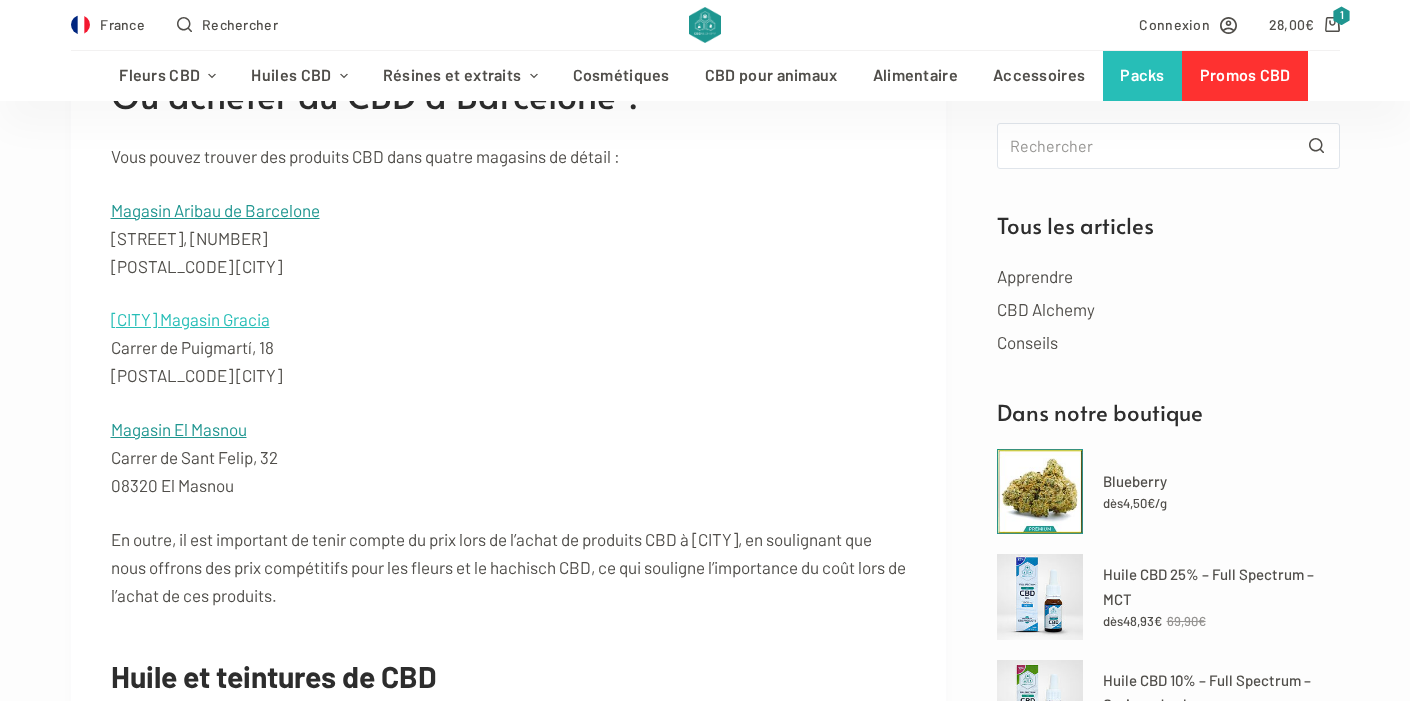 click on "Barcelone Magasin Gracia" at bounding box center (190, 319) 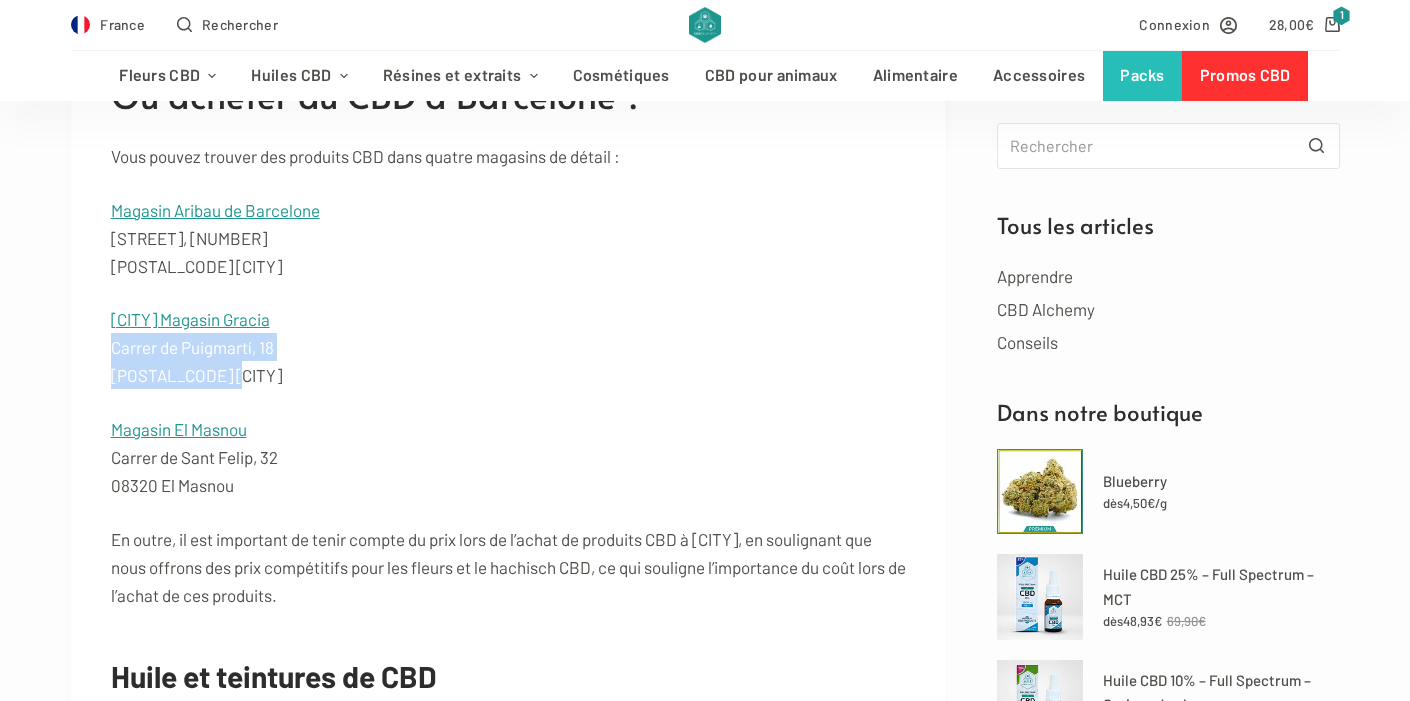 drag, startPoint x: 109, startPoint y: 394, endPoint x: 284, endPoint y: 425, distance: 177.7245 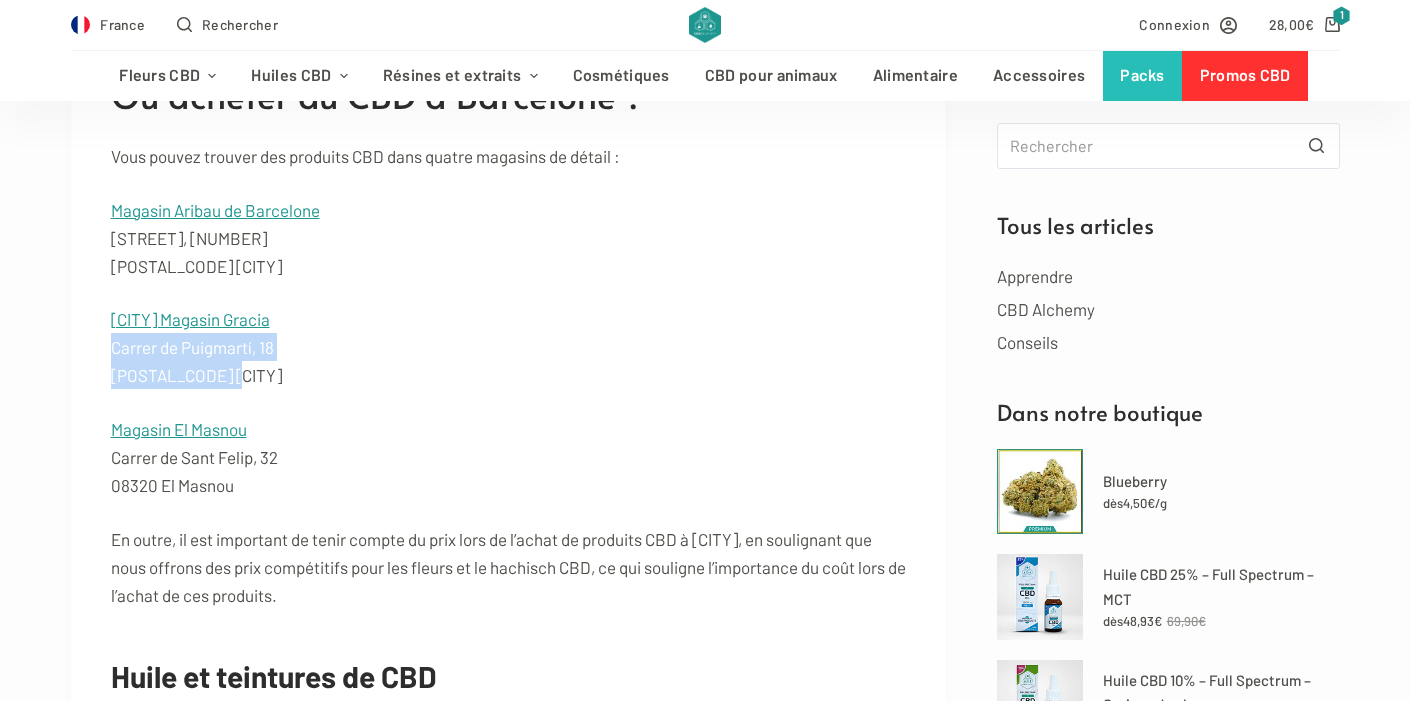 click on "Table of Contents En bref Fleurs CBD Barcelone Huiles de CBD Barcelone Comprendre le CBD à Barcelone Les meilleurs magasins de CBD à Barcelone CBD Alchemy : une marque de CBD unique Produits CBD à rechercher dans une boutique CBD à Barcelone Où acheter du CBD à Barcelone ? Huile et teintures de CBD Fleurs de CBD Boissons et produits comestibles au CBD Produits topiques et soins de la peau au CBD Naviguer sur la scène du CBD à Barcelone Qualité et pureté de l’huile et des fleurs de CBD Concentration et dosage du CBD Clubs sociaux CBD à Barcelone Achat en ligne de CBD à Barcelone www.cbd-alchemy.com est un détaillant en ligne réputé Questions fréquemment posées sur les boutiques CBD à Barcelone
Explorez le monde vibrant du CBD à Barcelone avec notre guide d’achat complet
Le monde des  CBD Shop de Barcelone
En bref
Fleurs CBD Barcelone
Gelato – Mini Buds
dès  0,90 € /g
Choix des options
dès  0,90" at bounding box center (509, 3135) 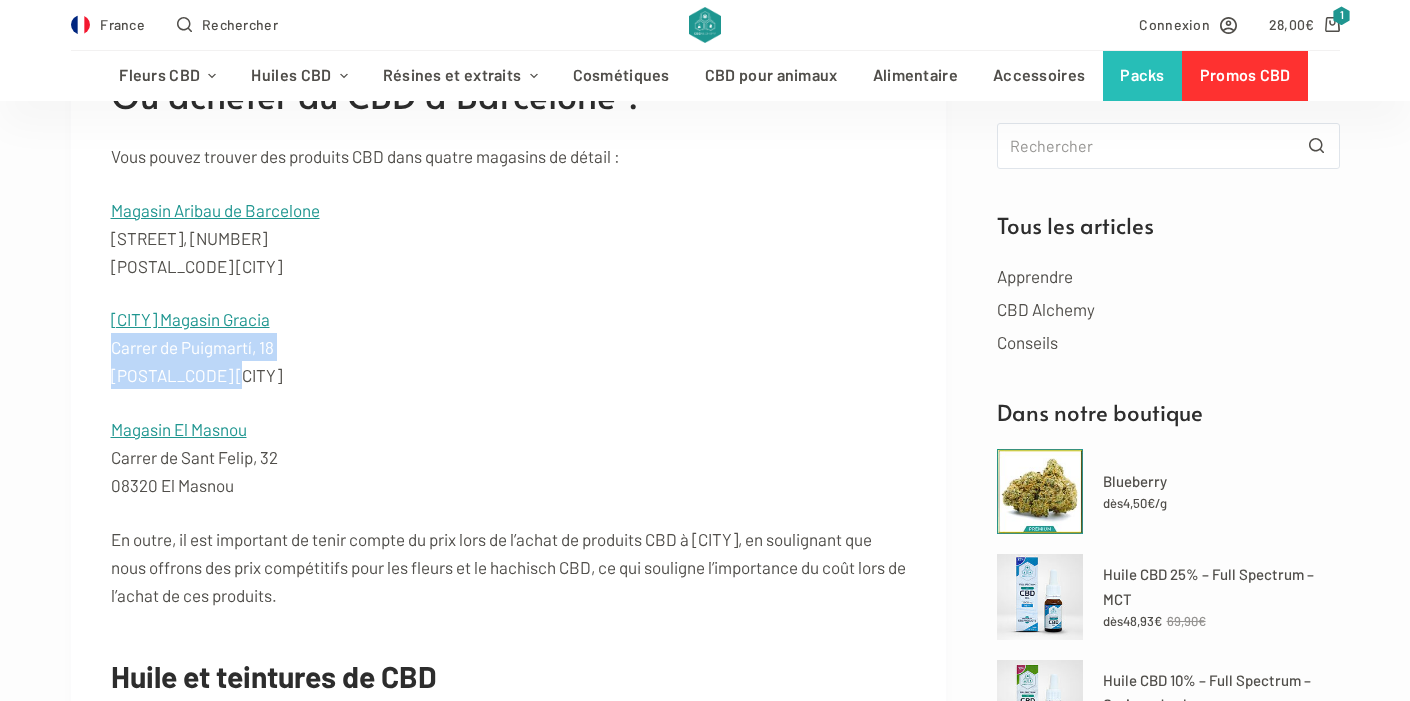 copy on "Carrer de Puigmartí, 18 08012 Barcelone" 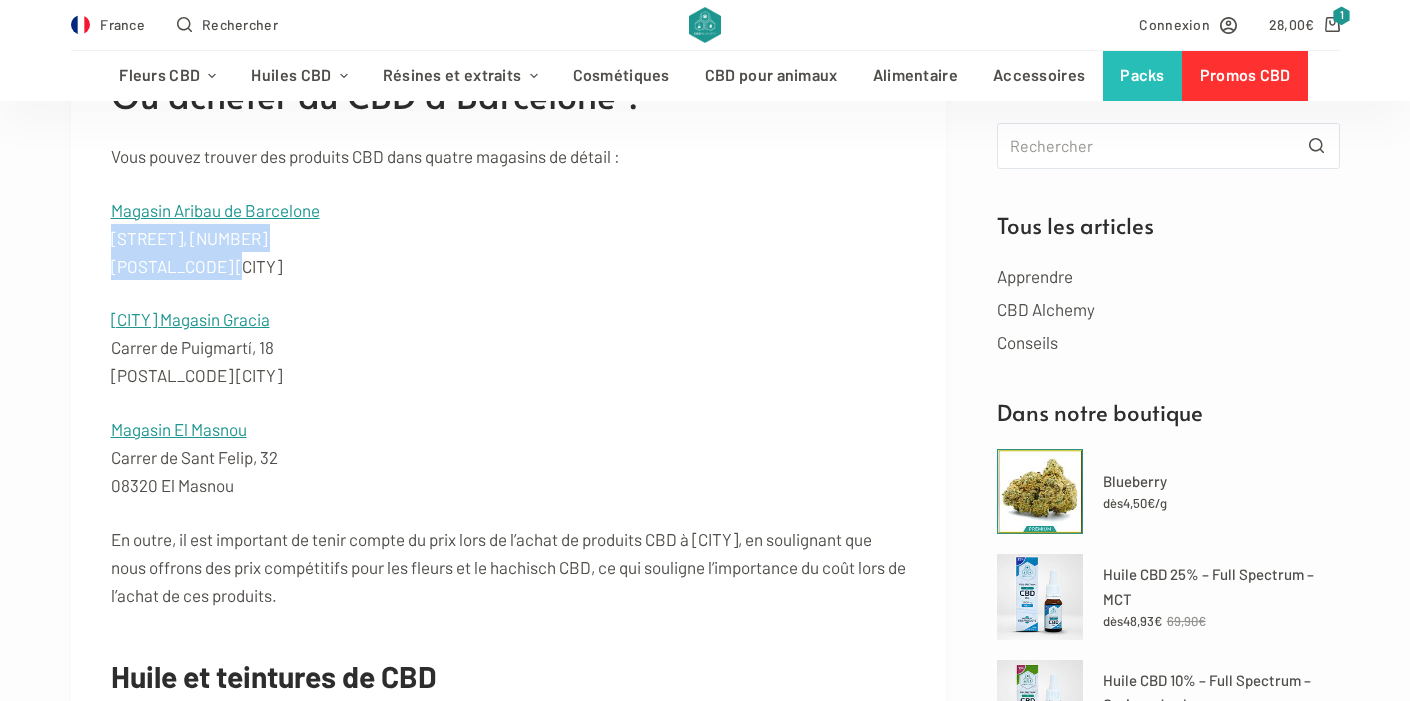 drag, startPoint x: 109, startPoint y: 282, endPoint x: 261, endPoint y: 306, distance: 153.88307 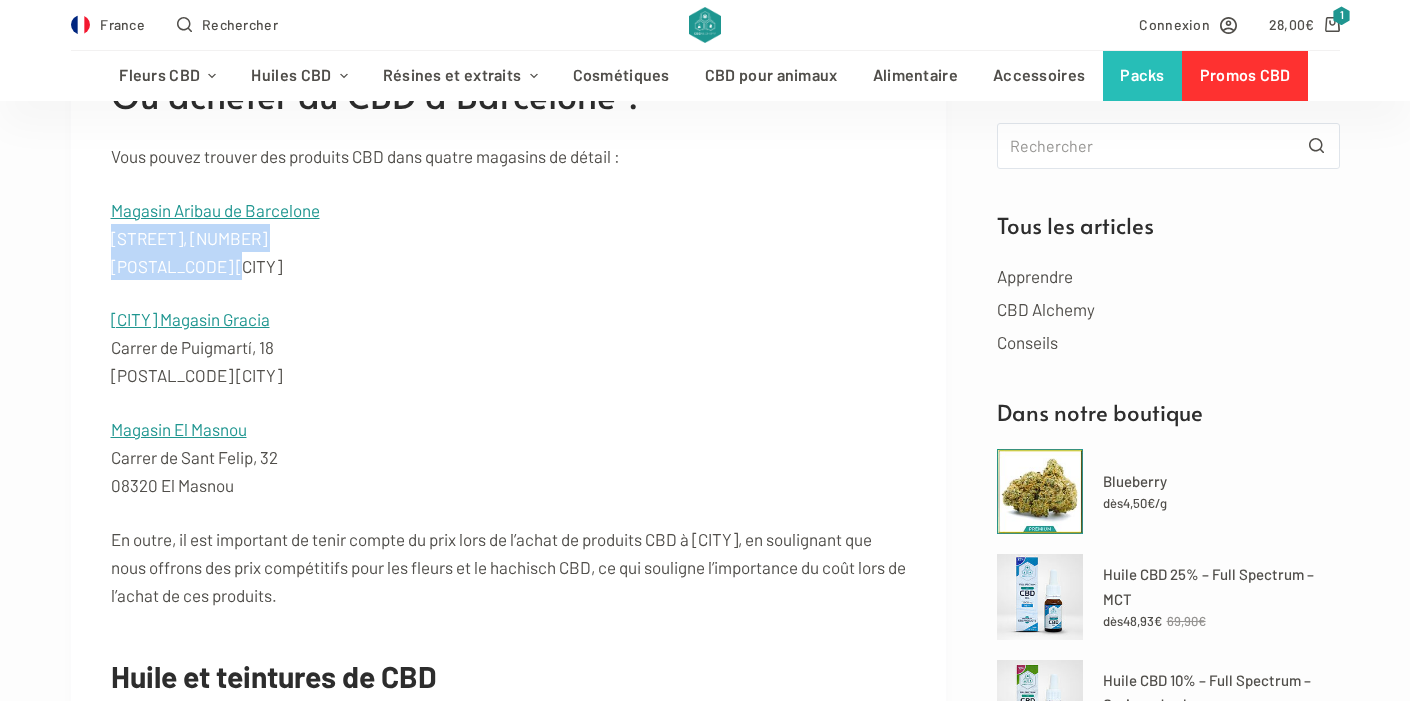 click on "Table of Contents En bref Fleurs CBD Barcelone Huiles de CBD Barcelone Comprendre le CBD à Barcelone Les meilleurs magasins de CBD à Barcelone CBD Alchemy : une marque de CBD unique Produits CBD à rechercher dans une boutique CBD à Barcelone Où acheter du CBD à Barcelone ? Huile et teintures de CBD Fleurs de CBD Boissons et produits comestibles au CBD Produits topiques et soins de la peau au CBD Naviguer sur la scène du CBD à Barcelone Qualité et pureté de l’huile et des fleurs de CBD Concentration et dosage du CBD Clubs sociaux CBD à Barcelone Achat en ligne de CBD à Barcelone www.cbd-alchemy.com est un détaillant en ligne réputé Questions fréquemment posées sur les boutiques CBD à Barcelone
Explorez le monde vibrant du CBD à Barcelone avec notre guide d’achat complet
Le monde des  CBD Shop de Barcelone
En bref
Fleurs CBD Barcelone
Gelato – Mini Buds
dès  0,90 € /g
Choix des options
dès  0,90" at bounding box center [509, 3135] 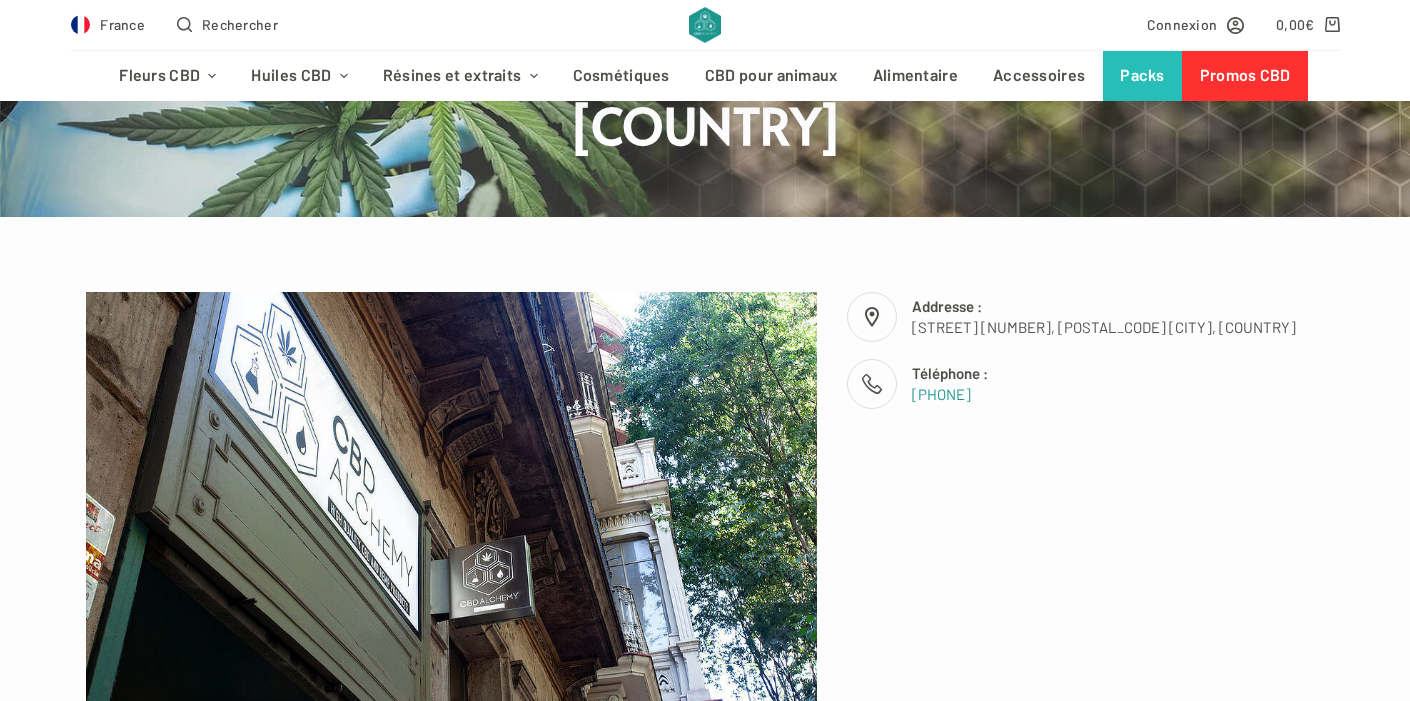 scroll, scrollTop: 237, scrollLeft: 0, axis: vertical 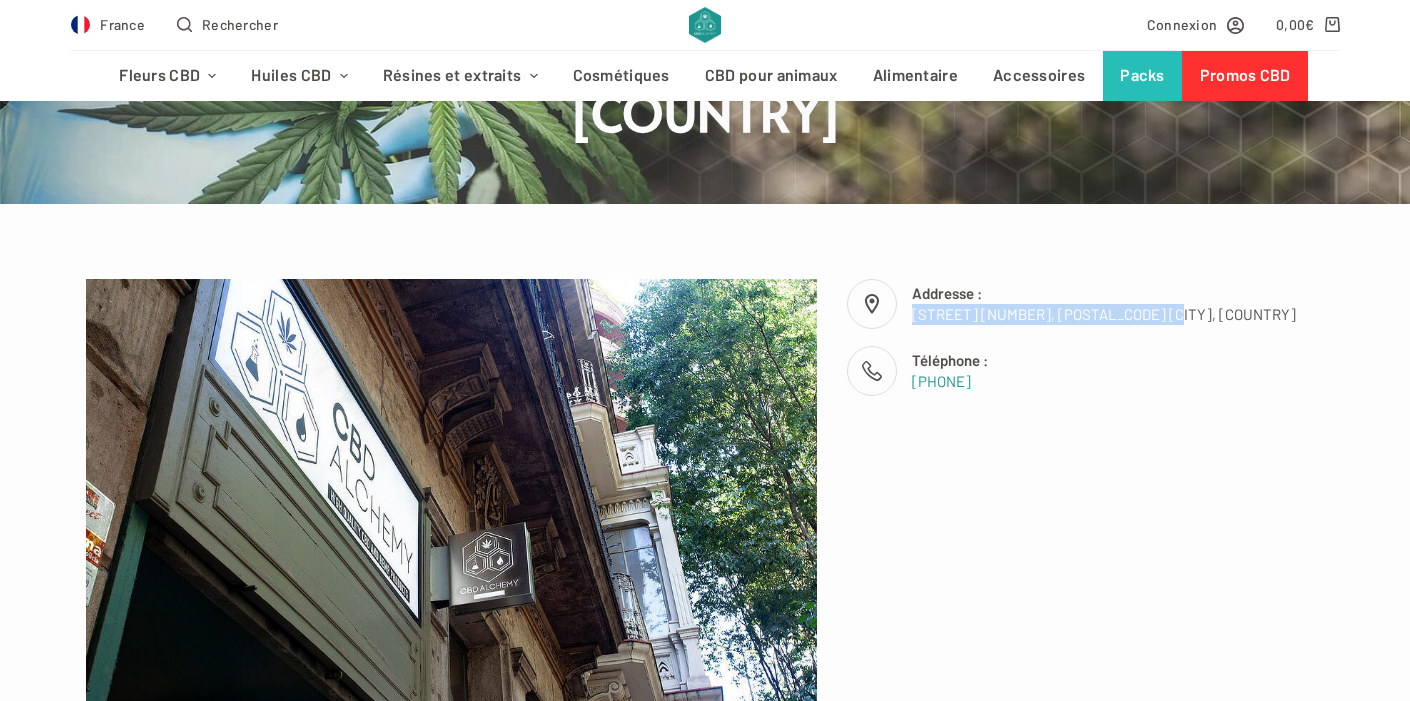 drag, startPoint x: 910, startPoint y: 315, endPoint x: 1135, endPoint y: 321, distance: 225.07999 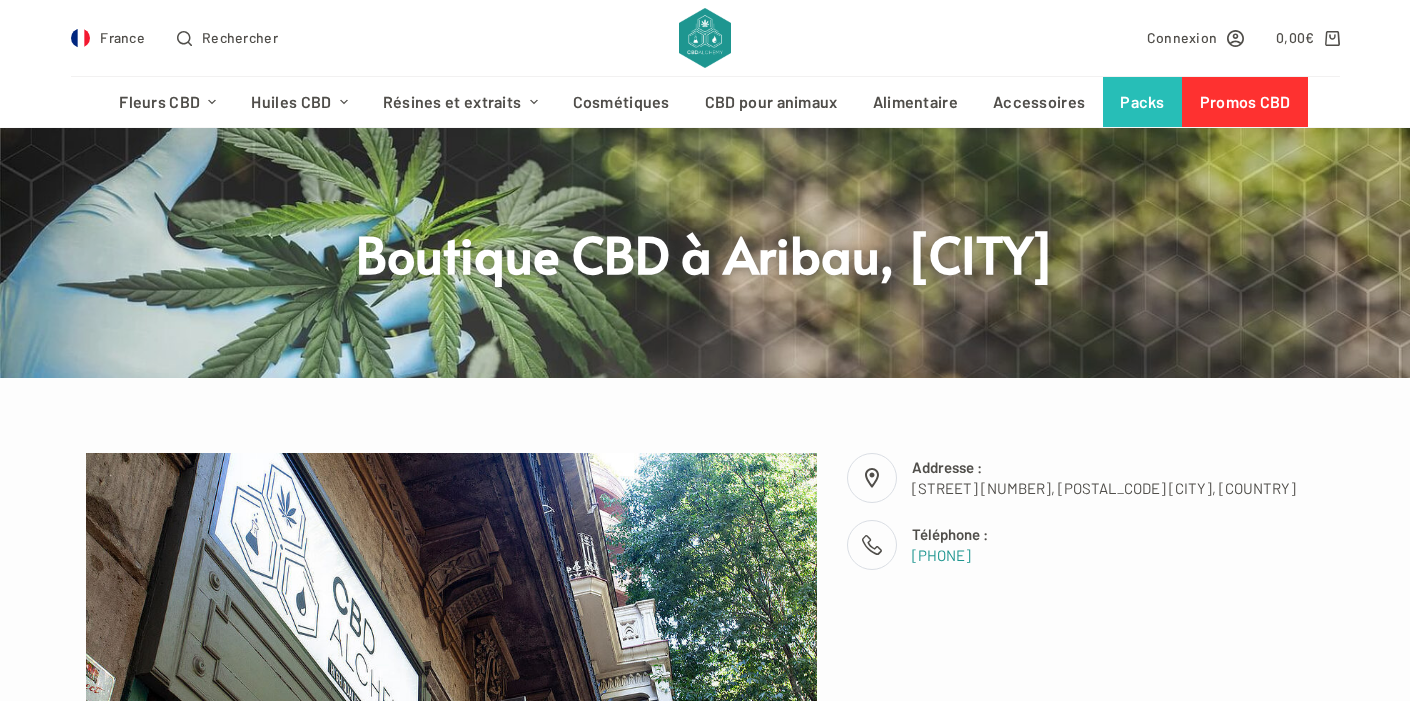 scroll, scrollTop: 61, scrollLeft: 0, axis: vertical 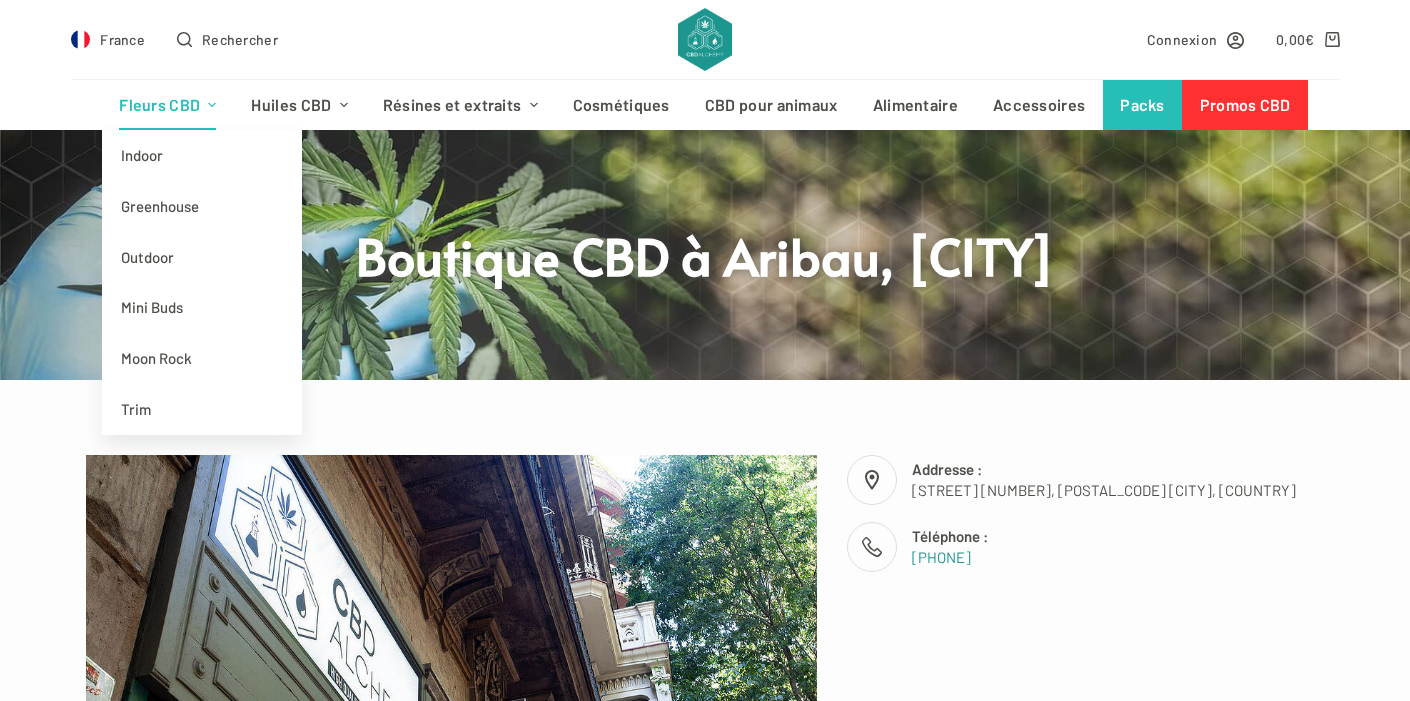 click at bounding box center (212, 105) 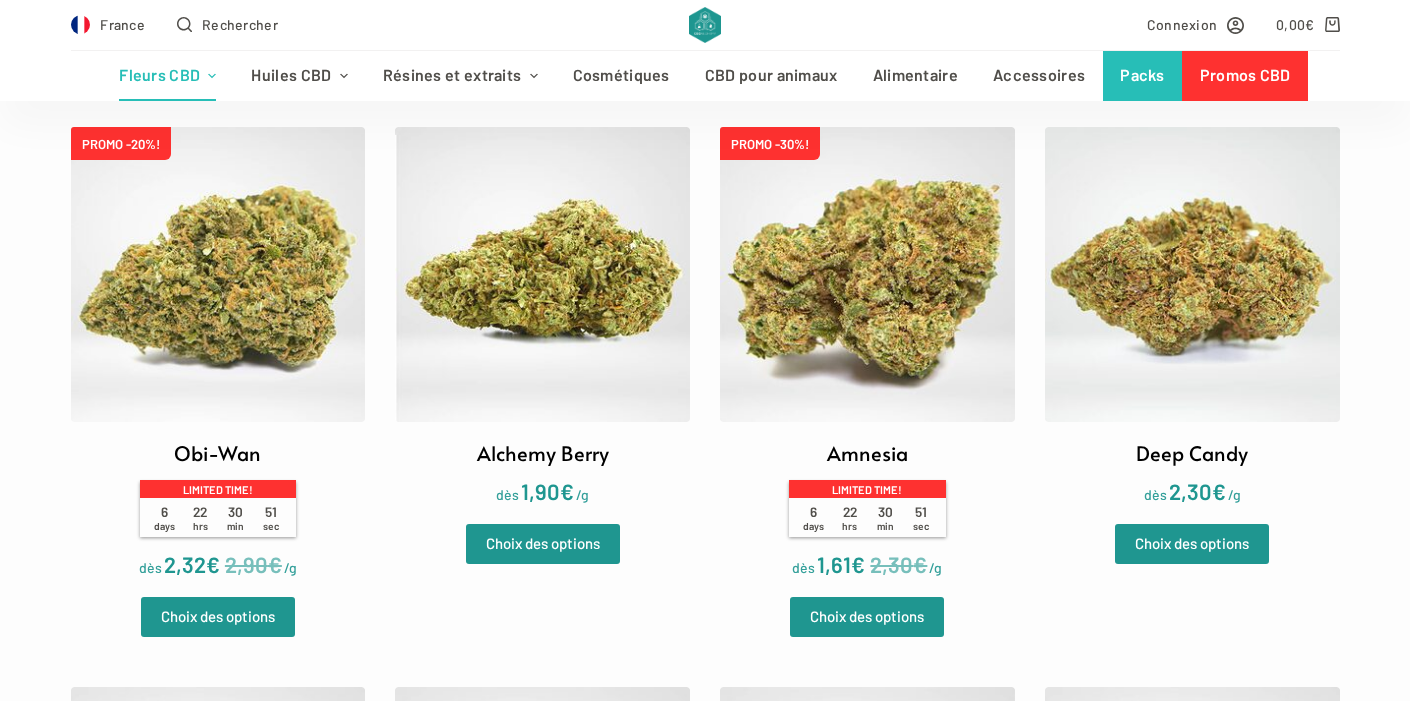 scroll, scrollTop: 1575, scrollLeft: 0, axis: vertical 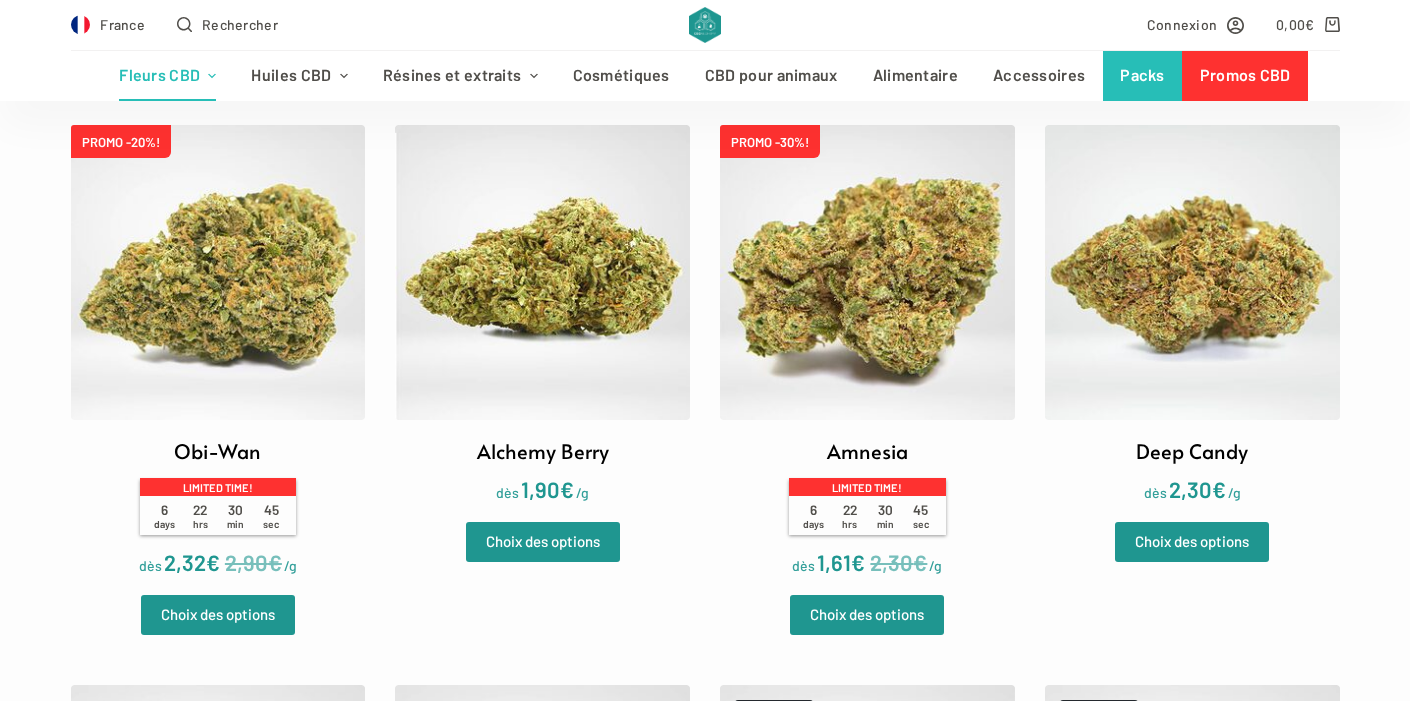 click at bounding box center [867, 272] 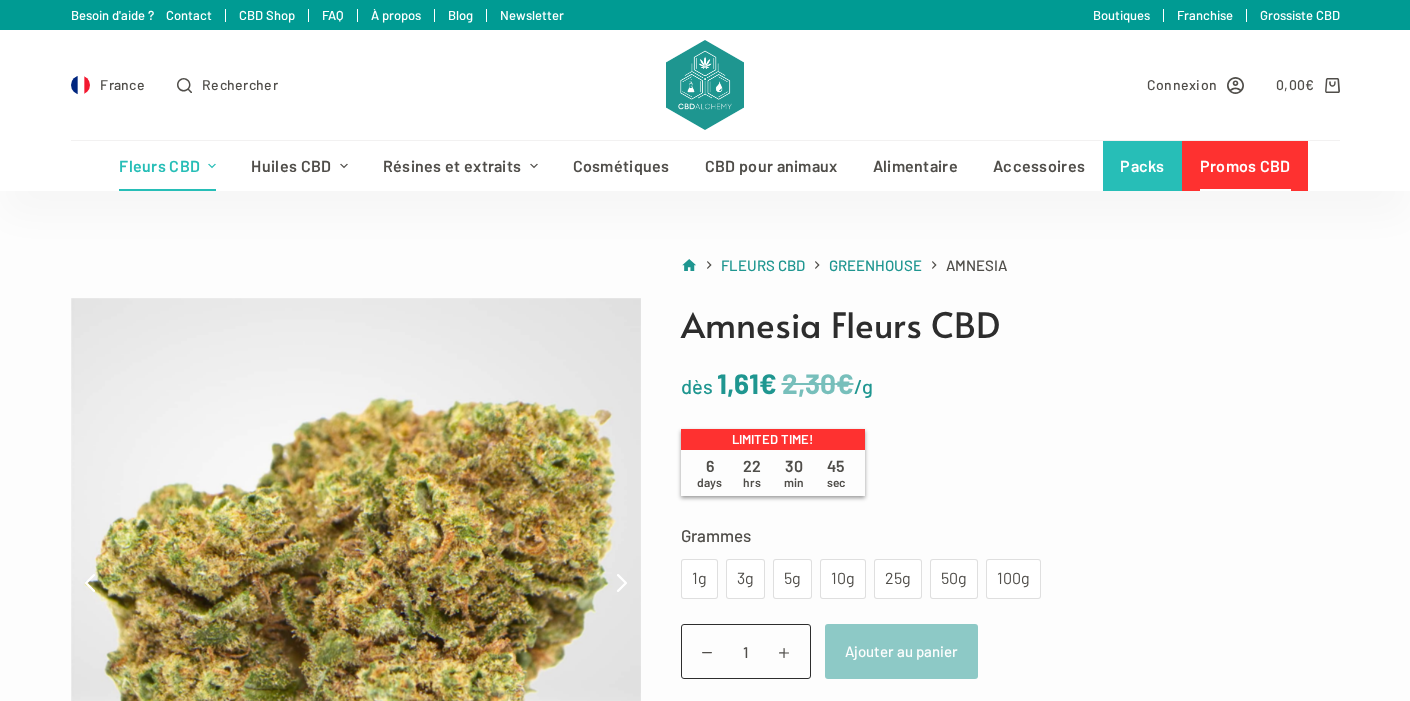 scroll, scrollTop: 0, scrollLeft: 0, axis: both 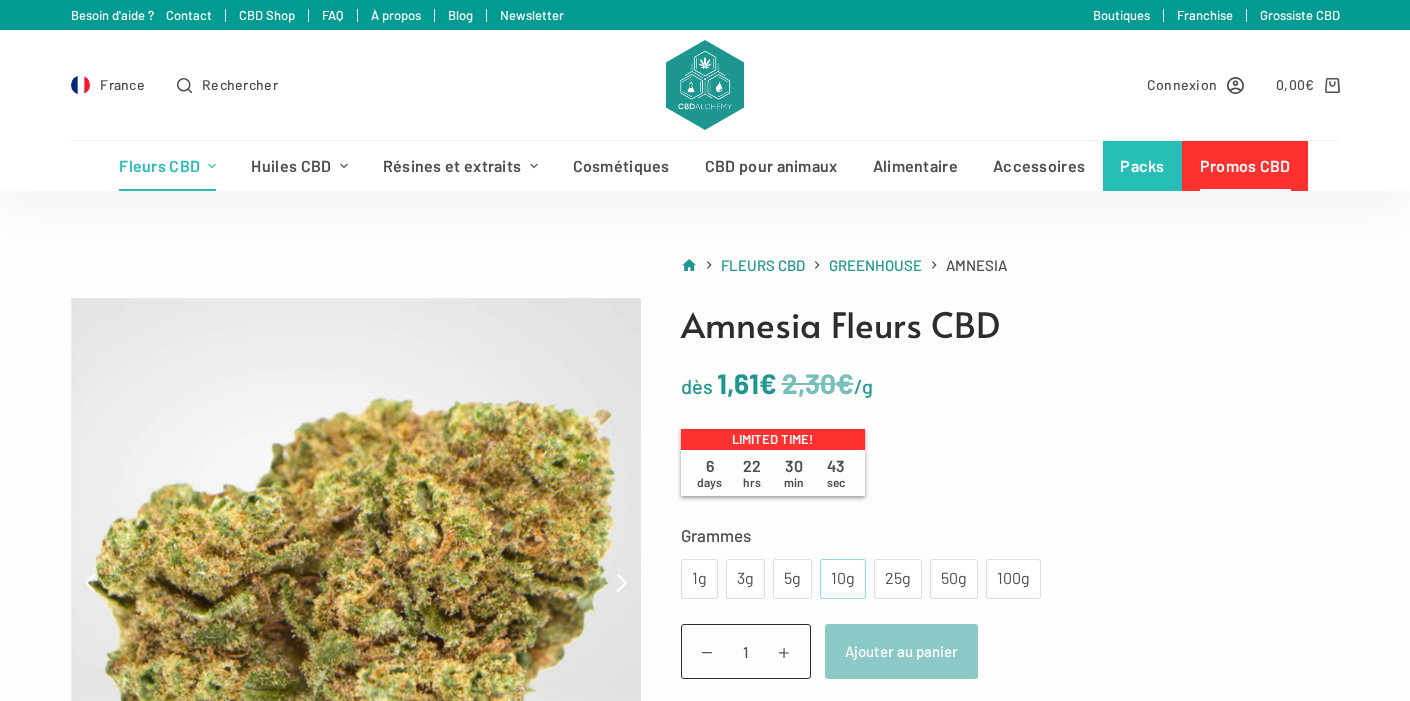 click on "10g" 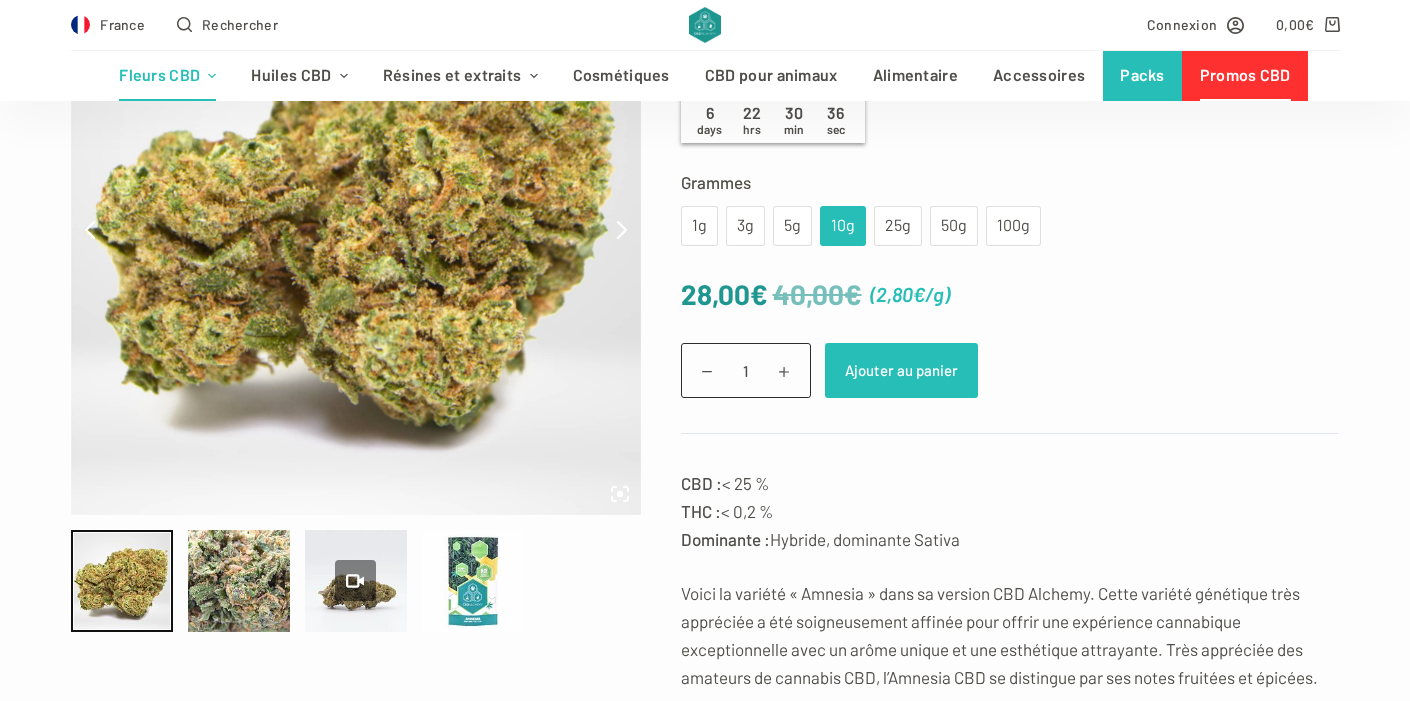 scroll, scrollTop: 365, scrollLeft: 0, axis: vertical 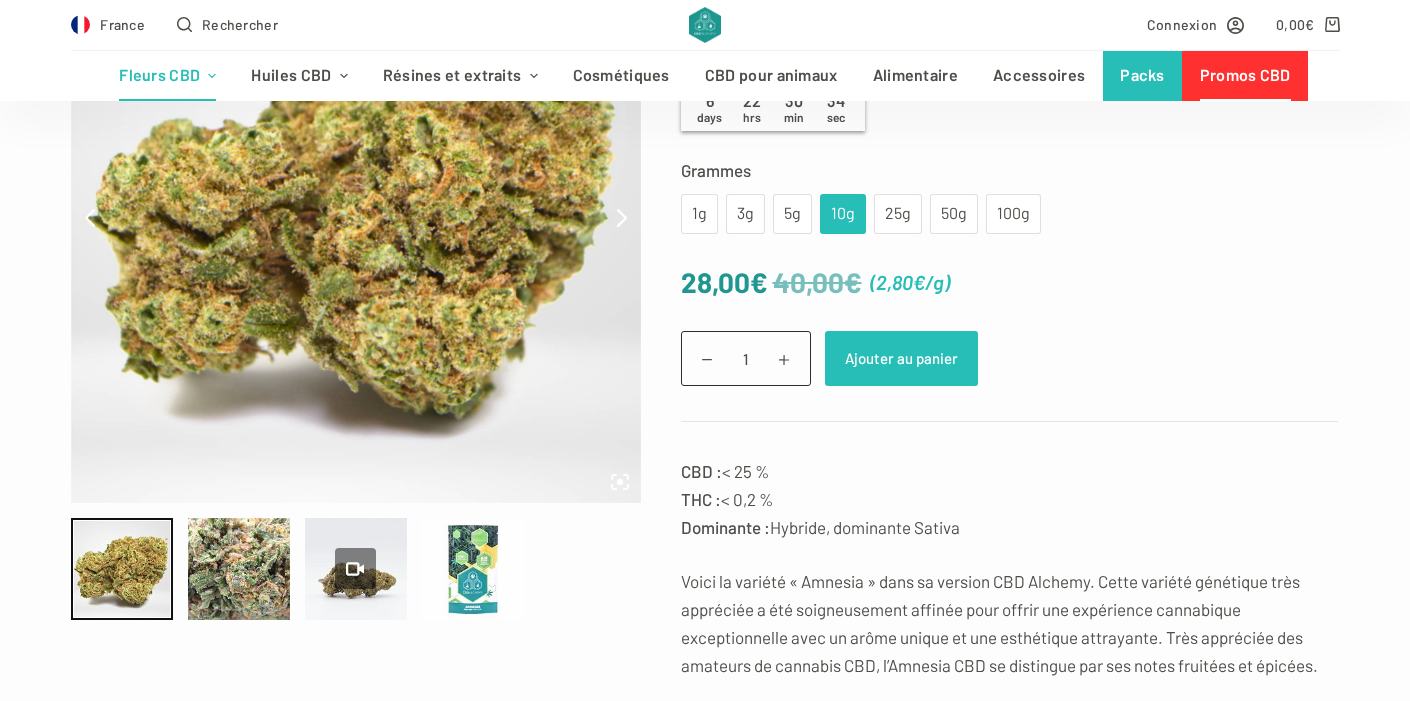 click on "Ajouter au panier" 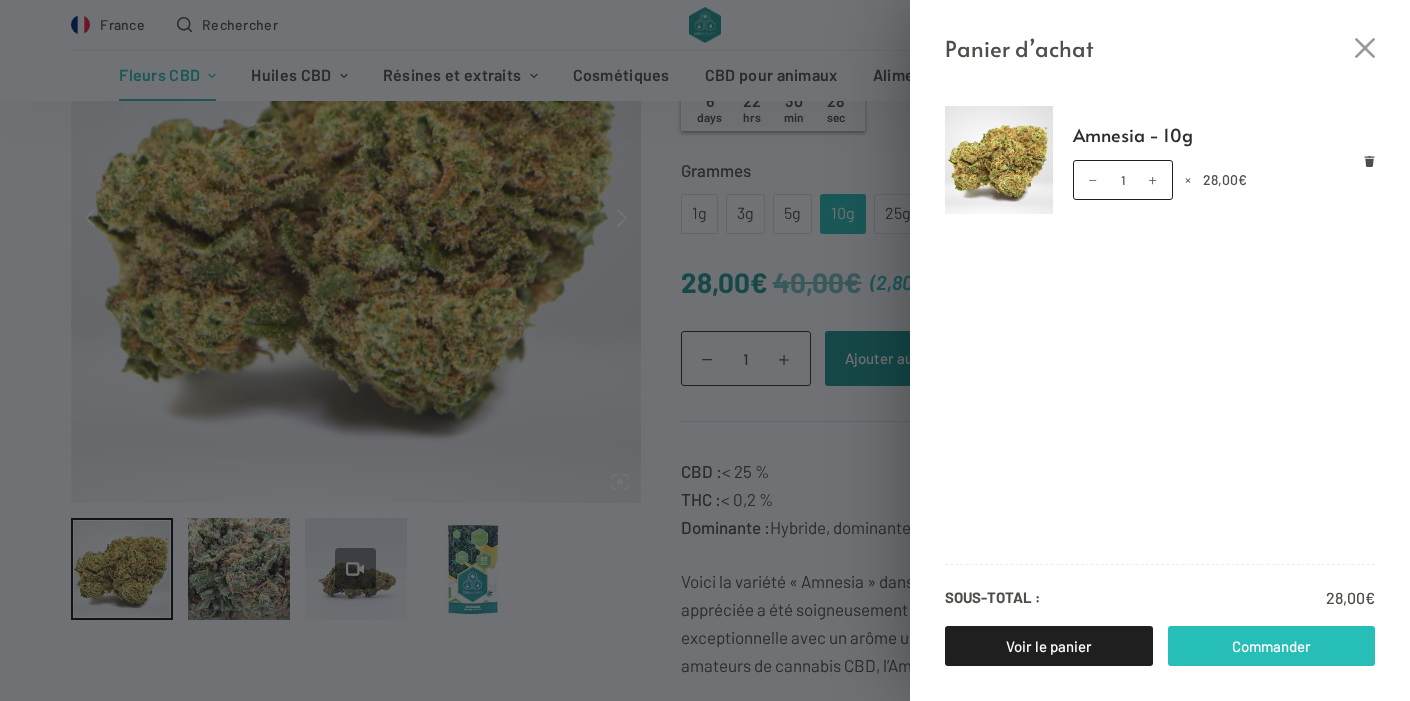 click on "Commander" at bounding box center [1272, 646] 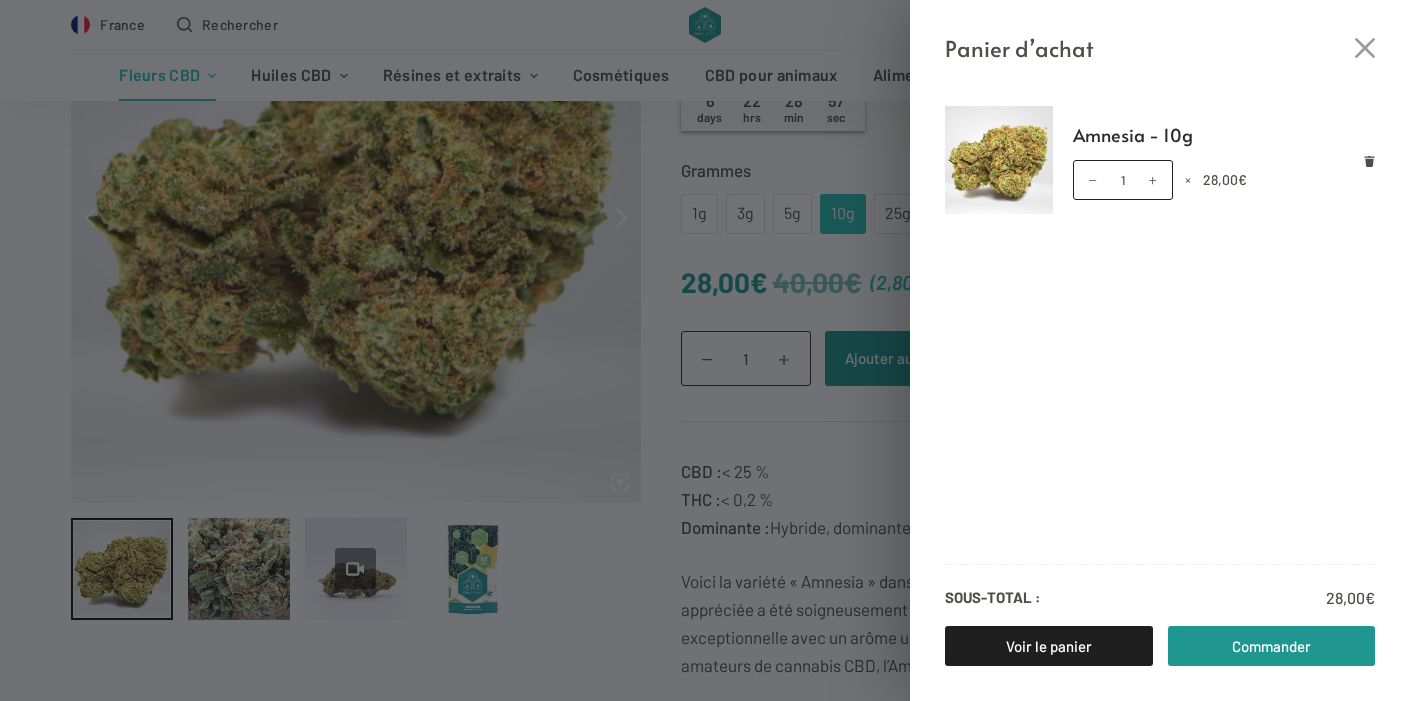click on "Panier d’achat
Amnesia - 10g
quantité de Amnesia - 10g
1
× 28,00 €
Sous-total :   28,00 €
Voir le panier Commander" at bounding box center (705, 350) 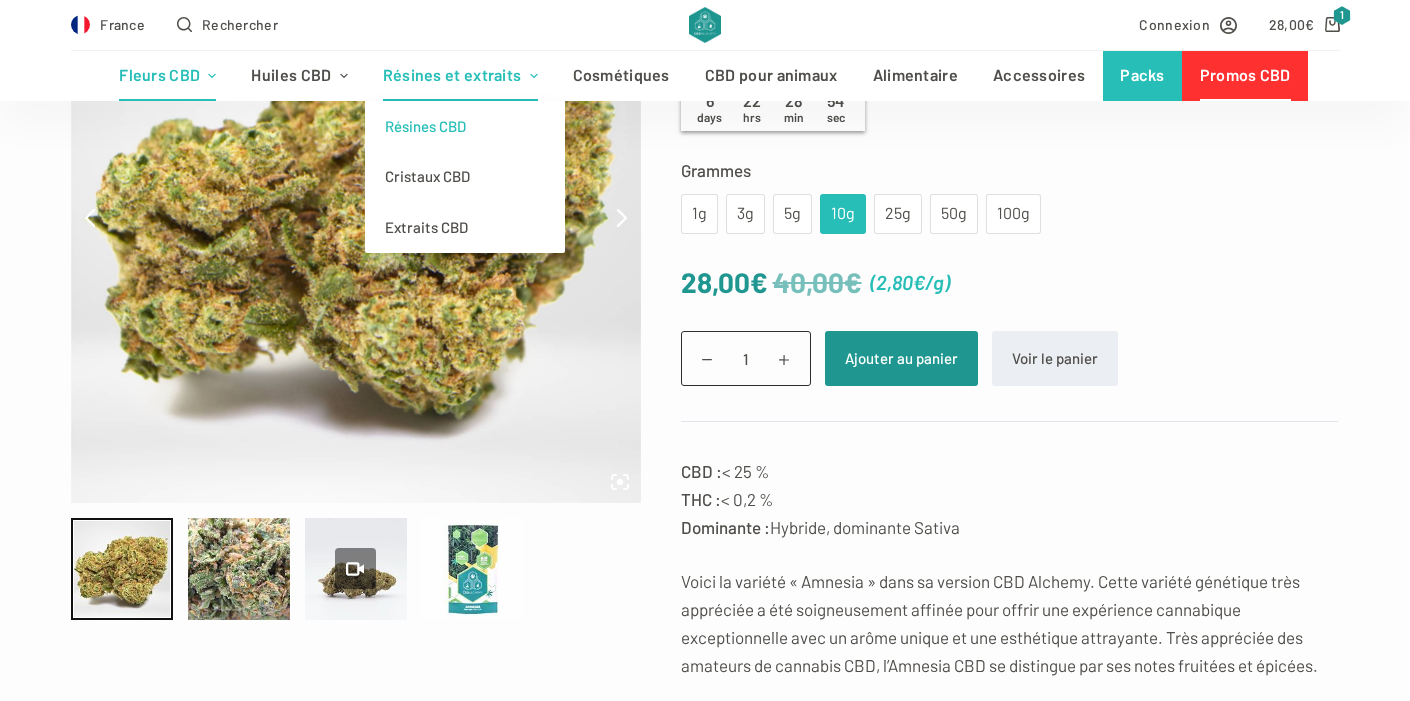click on "Résines CBD" at bounding box center (465, 126) 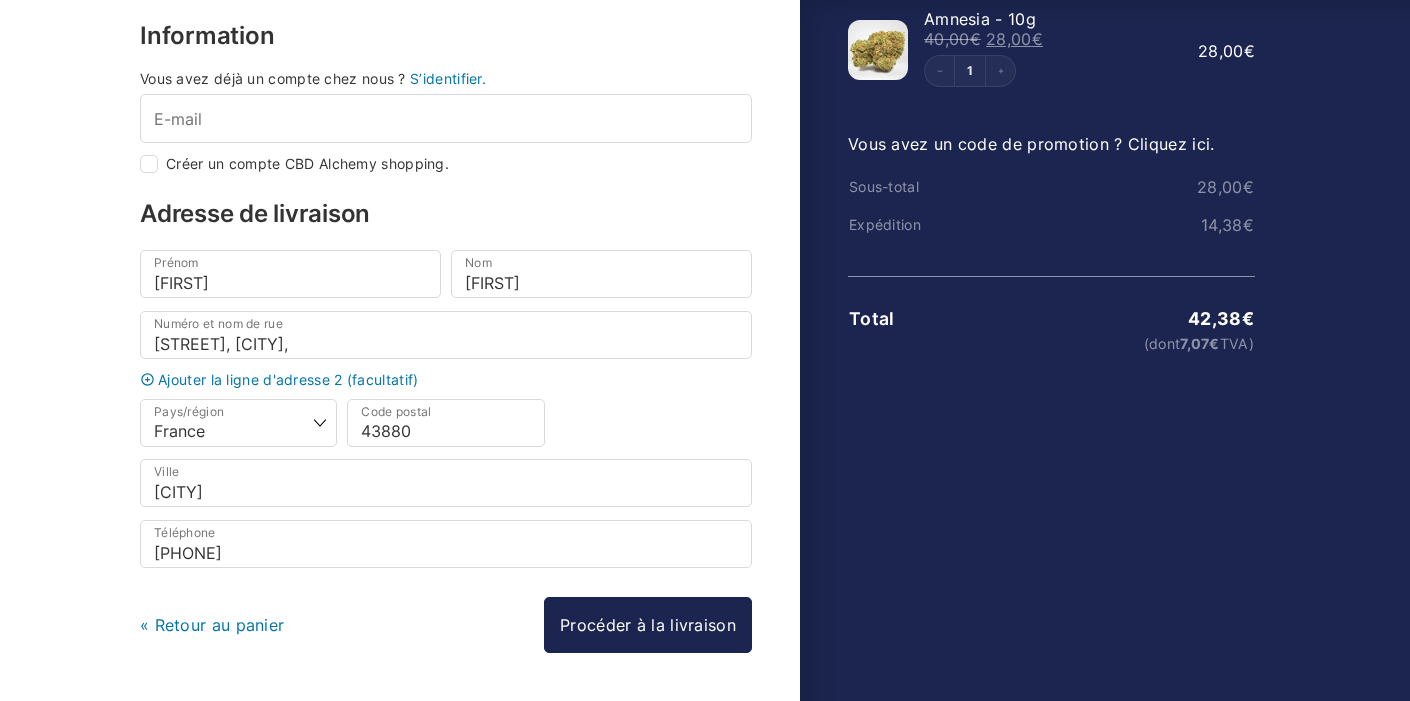 scroll, scrollTop: 140, scrollLeft: 0, axis: vertical 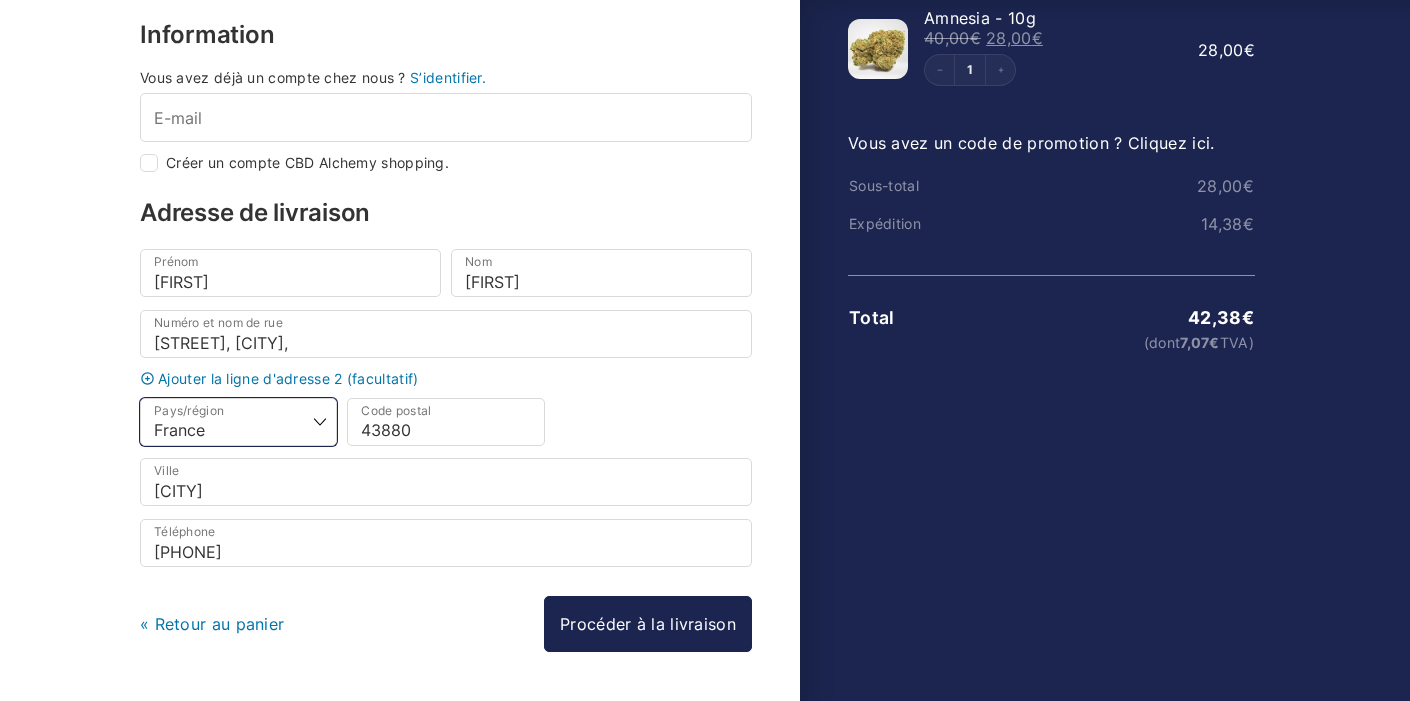select on "ES" 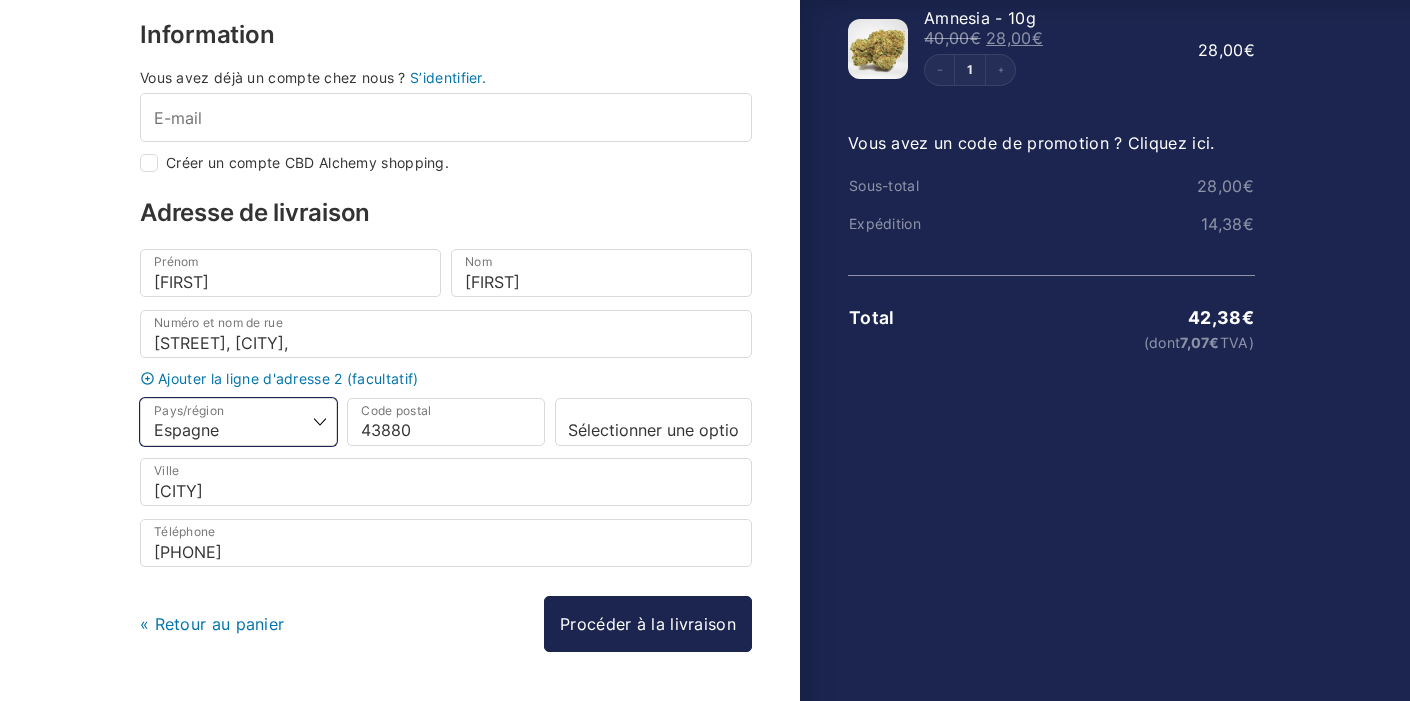 select on "T" 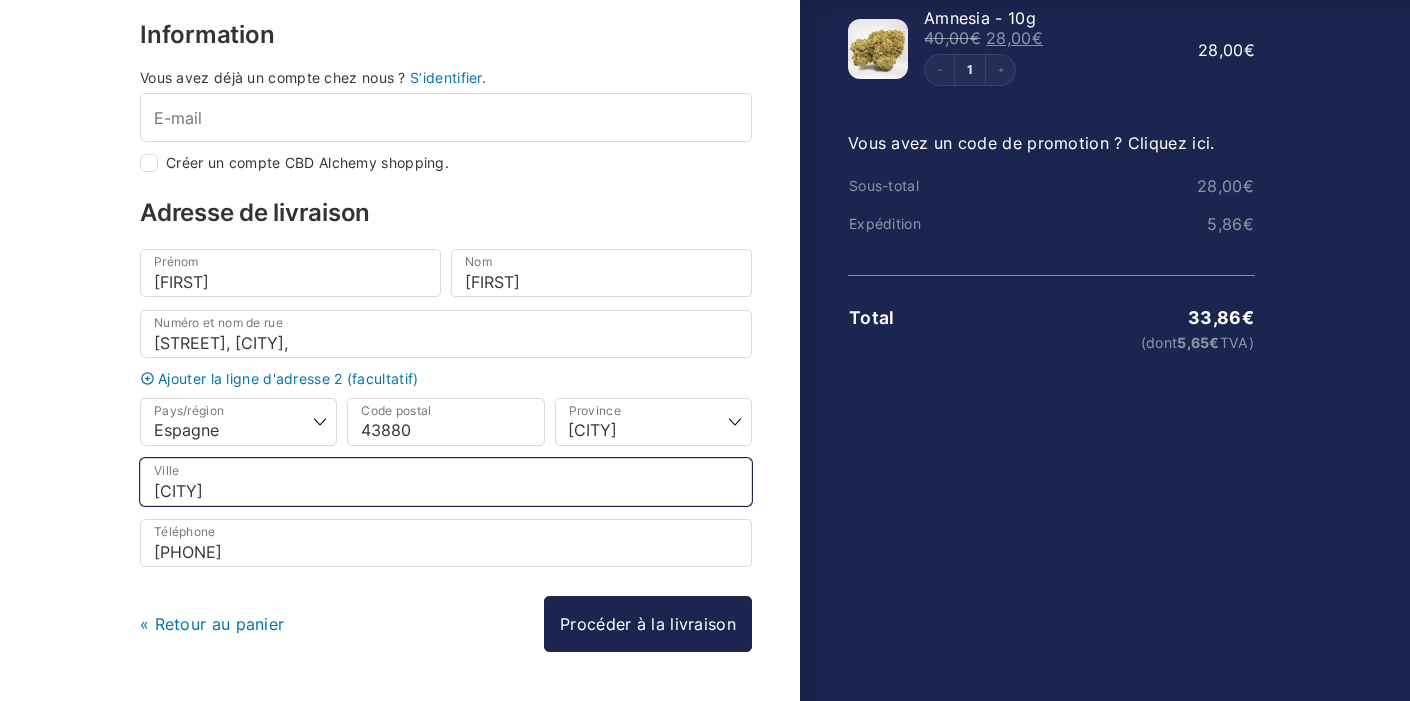 drag, startPoint x: 240, startPoint y: 498, endPoint x: 107, endPoint y: 479, distance: 134.3503 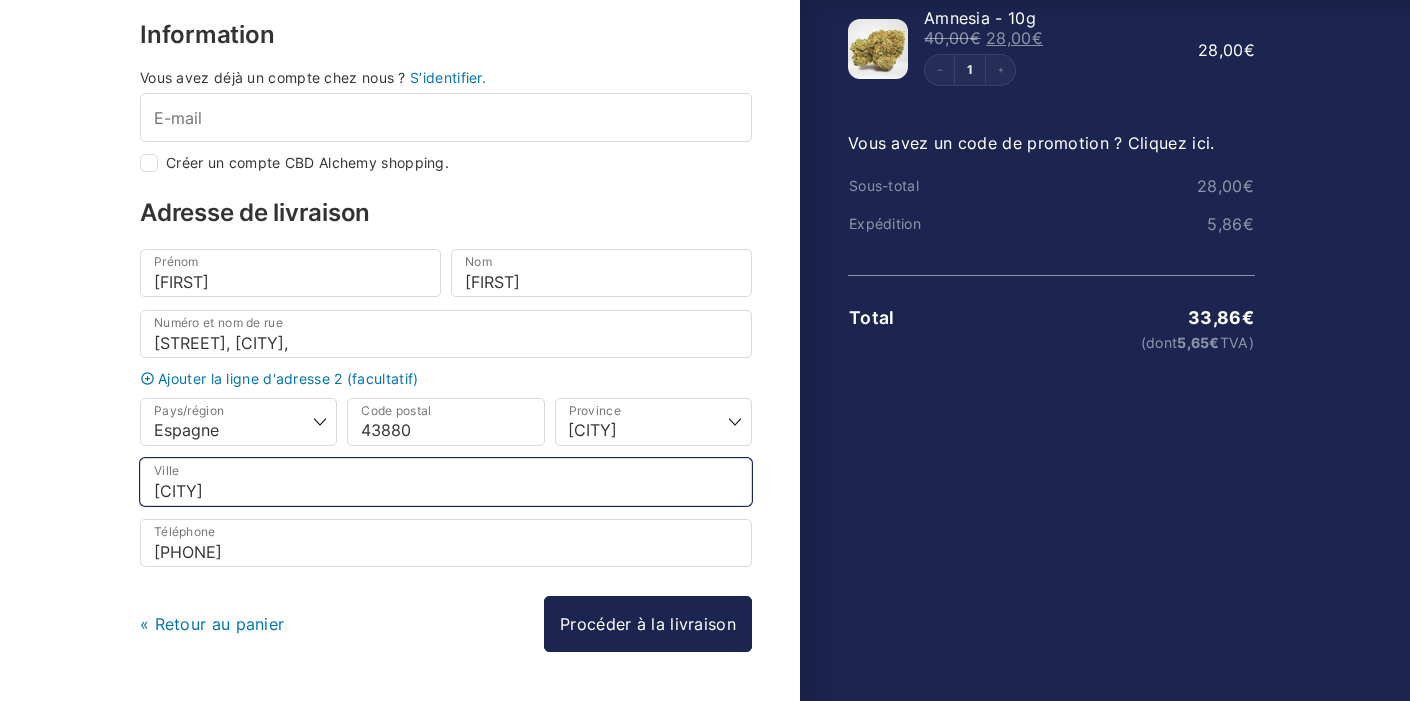click on "Panier
Information
Livraison
Paiement
Information
Information
Prénom  * [FIRST] Nom  * [LAST]
Numéro et nom de rue   * [STREET], [CITY],
Ajouter la ligne d'adresse 2 (facultatif) Appartement, suite, unité, etc.   (facultatif)
Pays/région  * Sélectionner un pays/région…Allemagne Autriche Belgique Bulgarie Chypre Croatie Danemark Espagne Estonie Finlande France Grèce Hongrie Italie Lettonie Luxembourg Malte Pays-Bas Pologne Portugal Roumanie République Tchèque Slovénie Suède *" at bounding box center (705, 178) 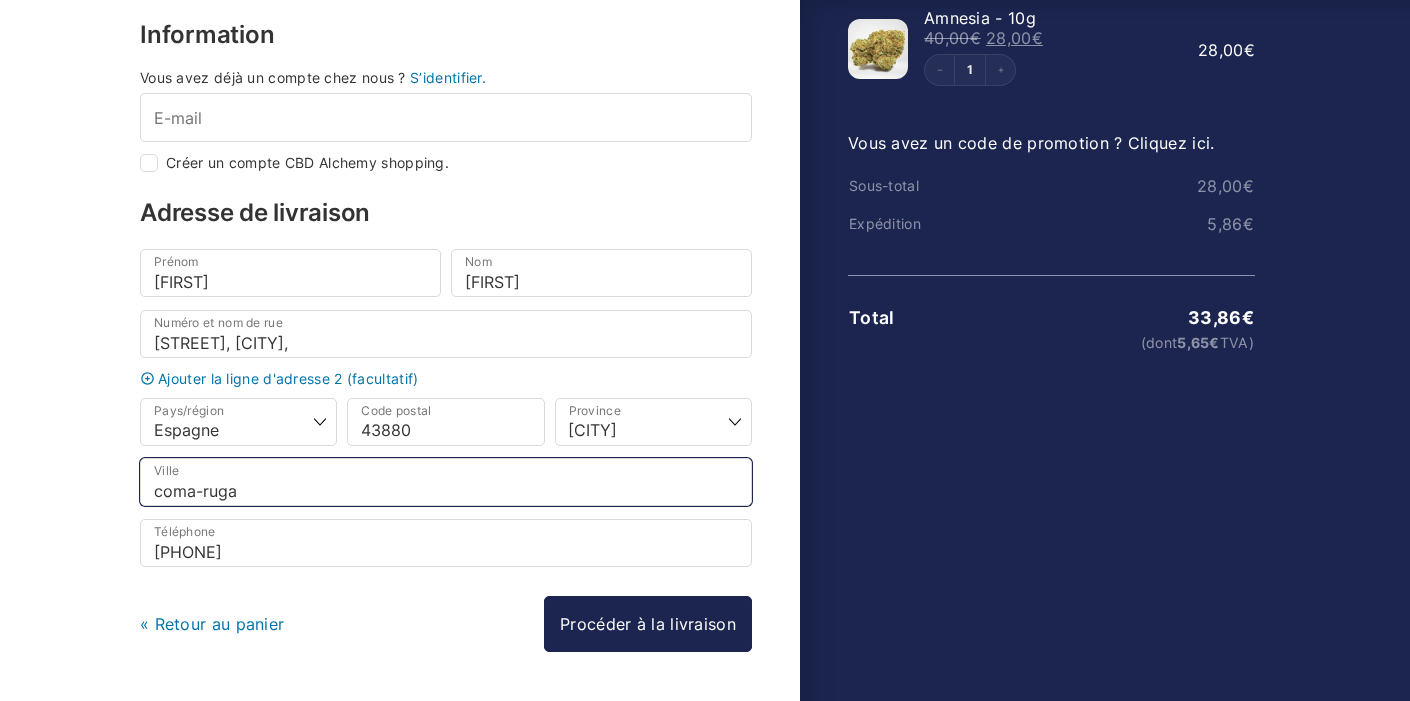 type on "coma-ruga" 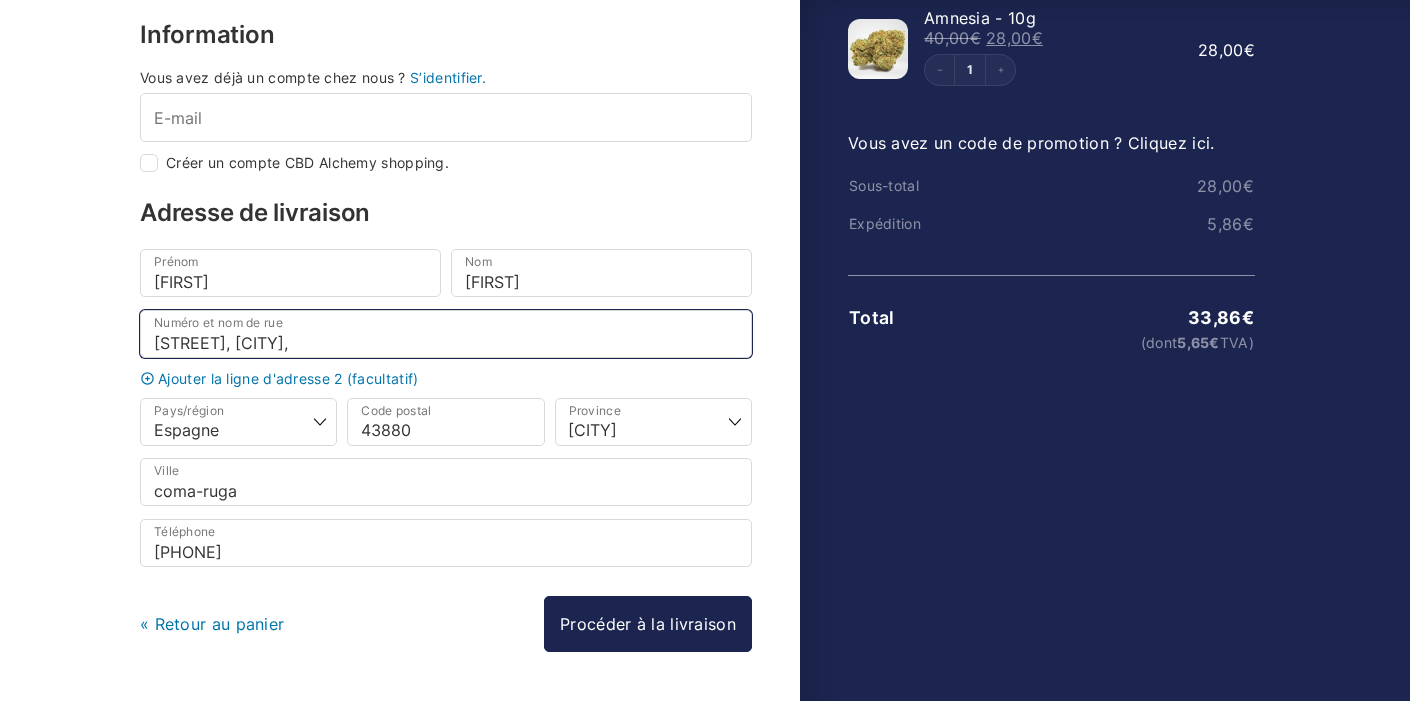 drag, startPoint x: 539, startPoint y: 342, endPoint x: 144, endPoint y: 330, distance: 395.18225 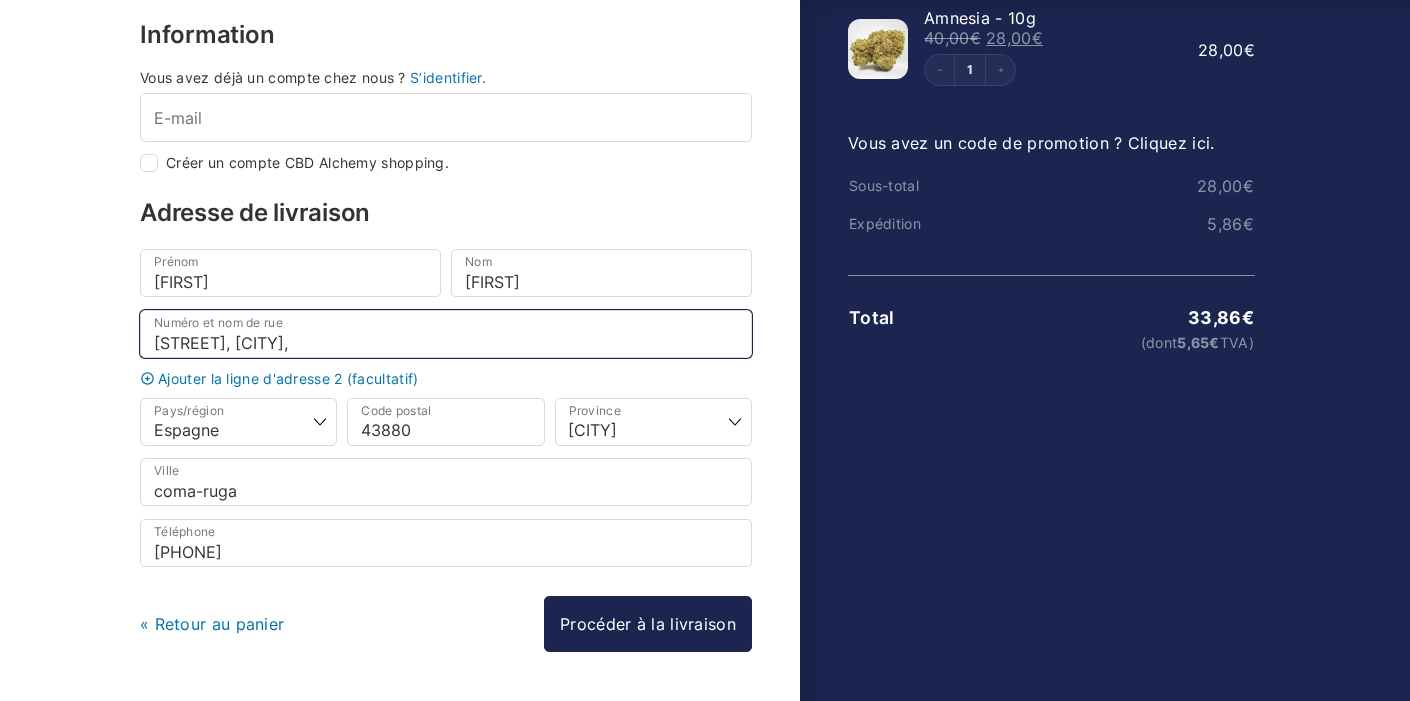click on "[STREET], [CITY]," at bounding box center (446, 334) 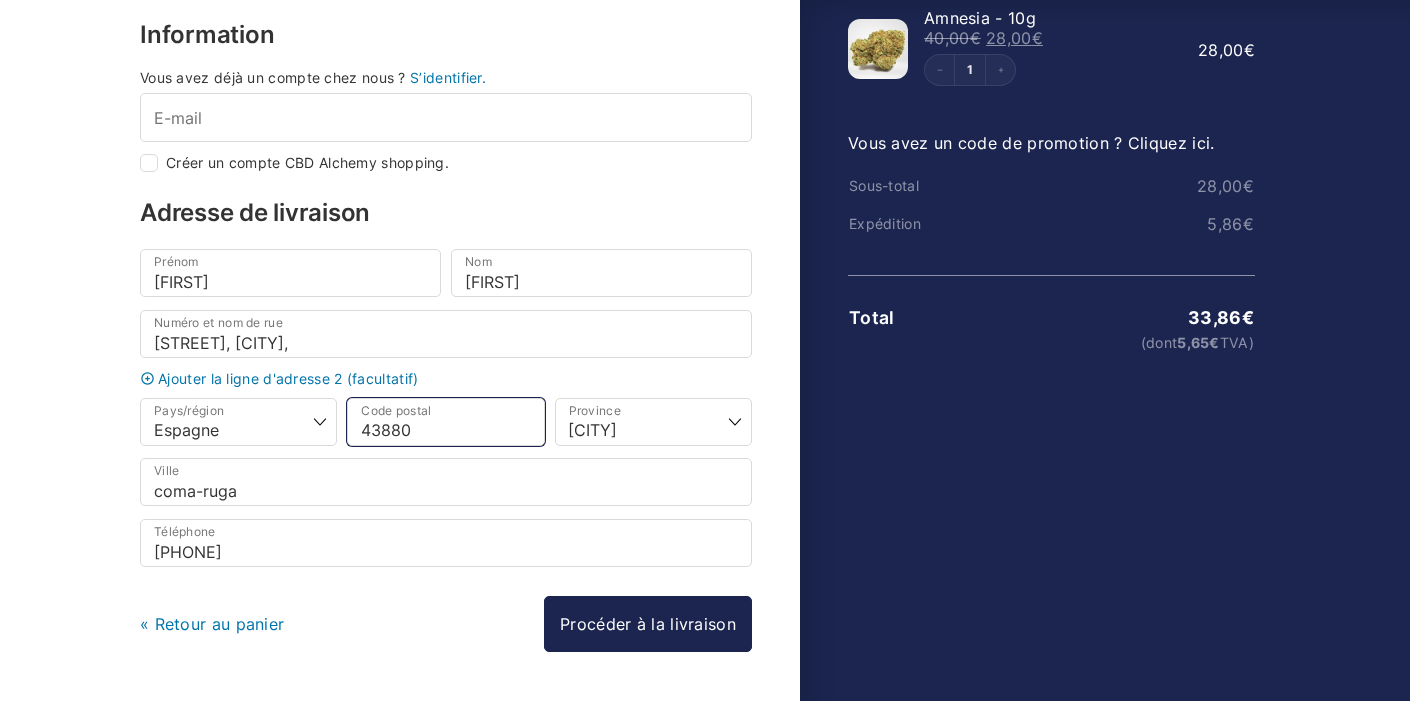 click on "43880" at bounding box center [445, 422] 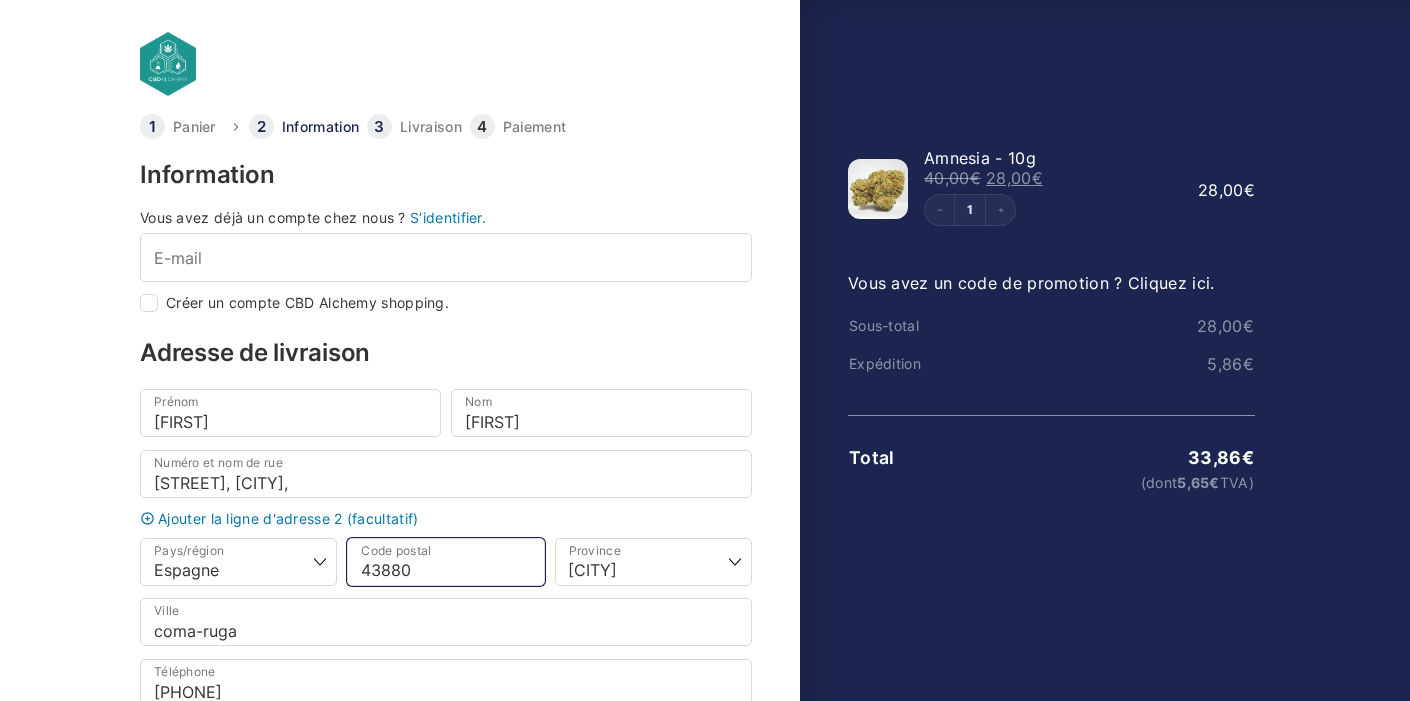 scroll, scrollTop: 0, scrollLeft: 0, axis: both 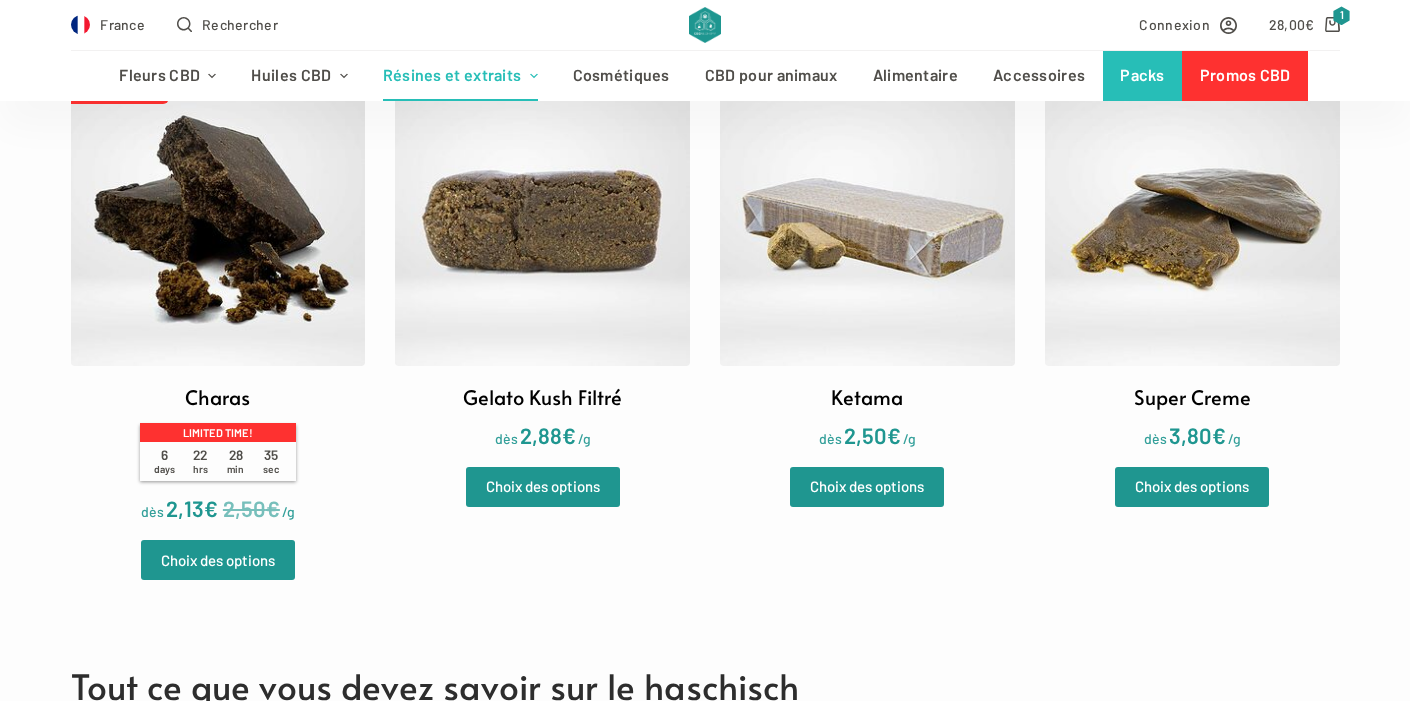 click at bounding box center [867, 218] 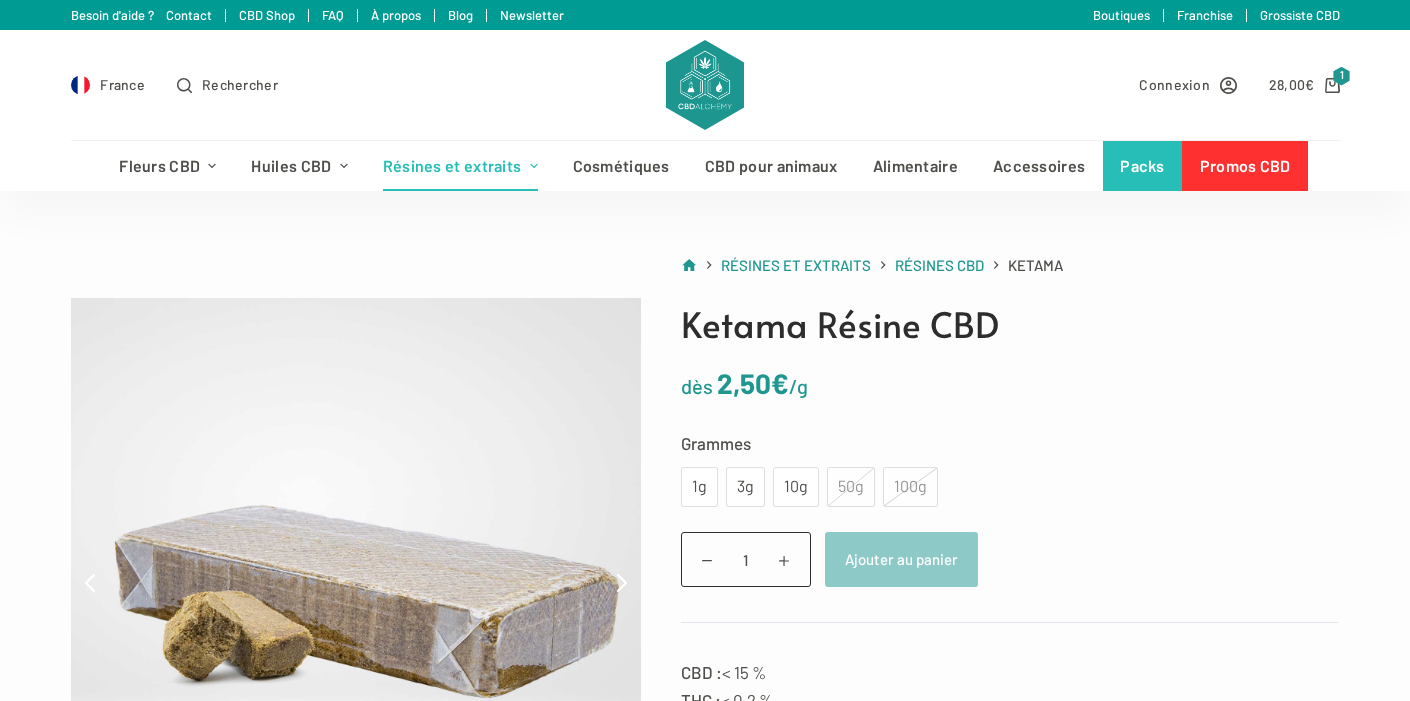 scroll, scrollTop: 0, scrollLeft: 0, axis: both 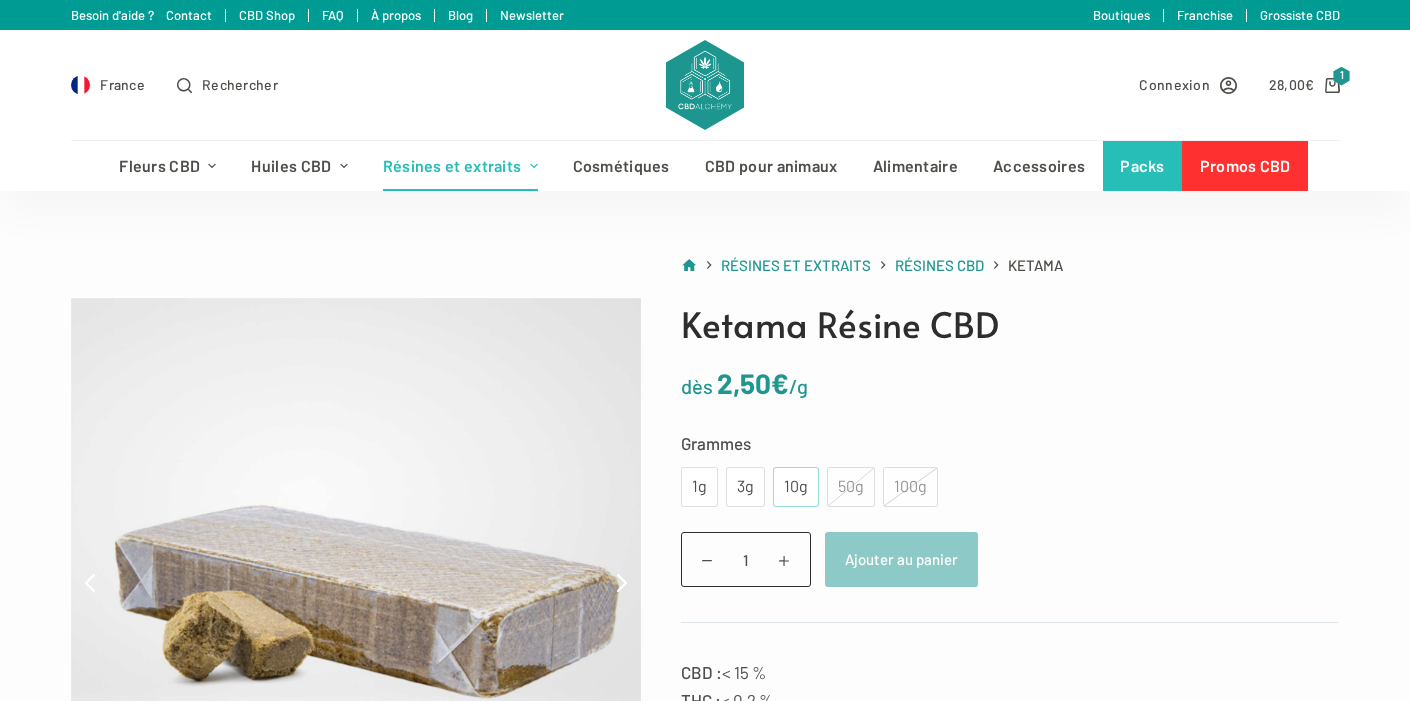 click on "10g" 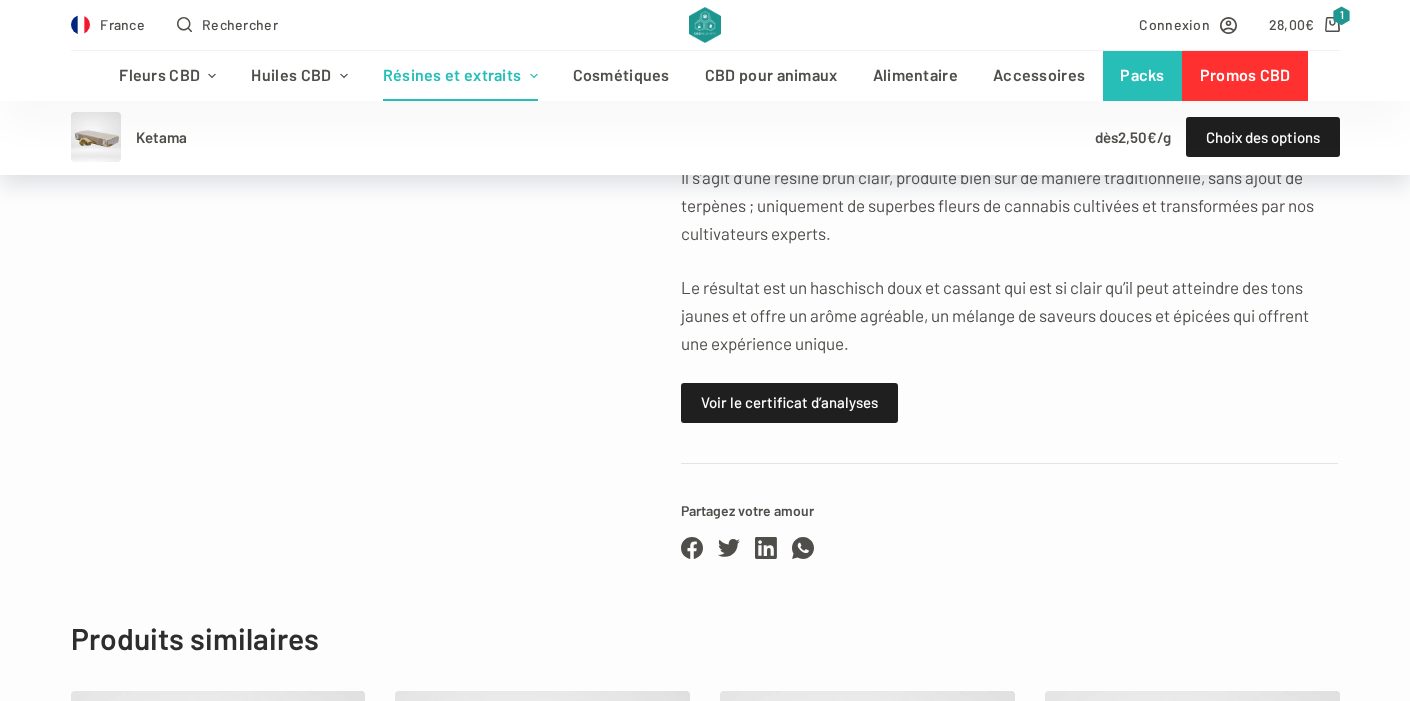 scroll, scrollTop: 838, scrollLeft: 0, axis: vertical 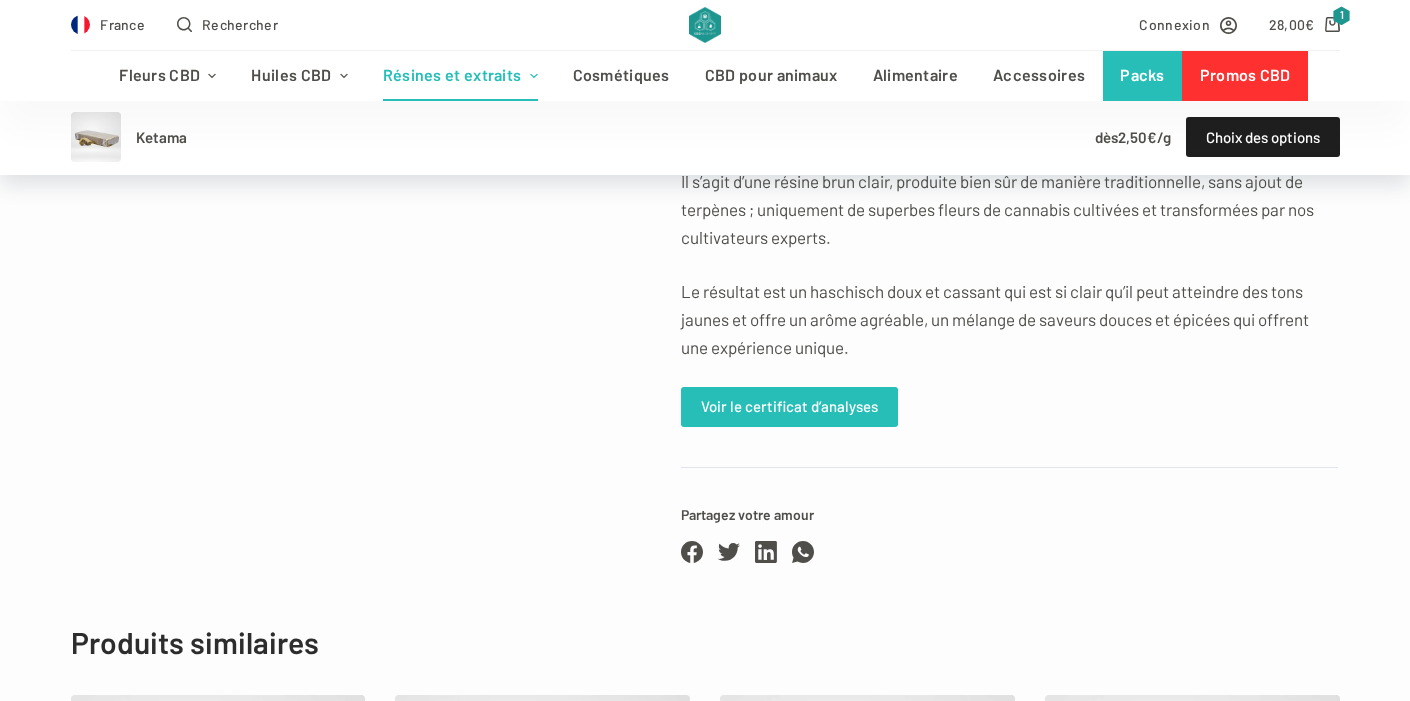 click on "Voir le certificat d’analyses" at bounding box center (789, 407) 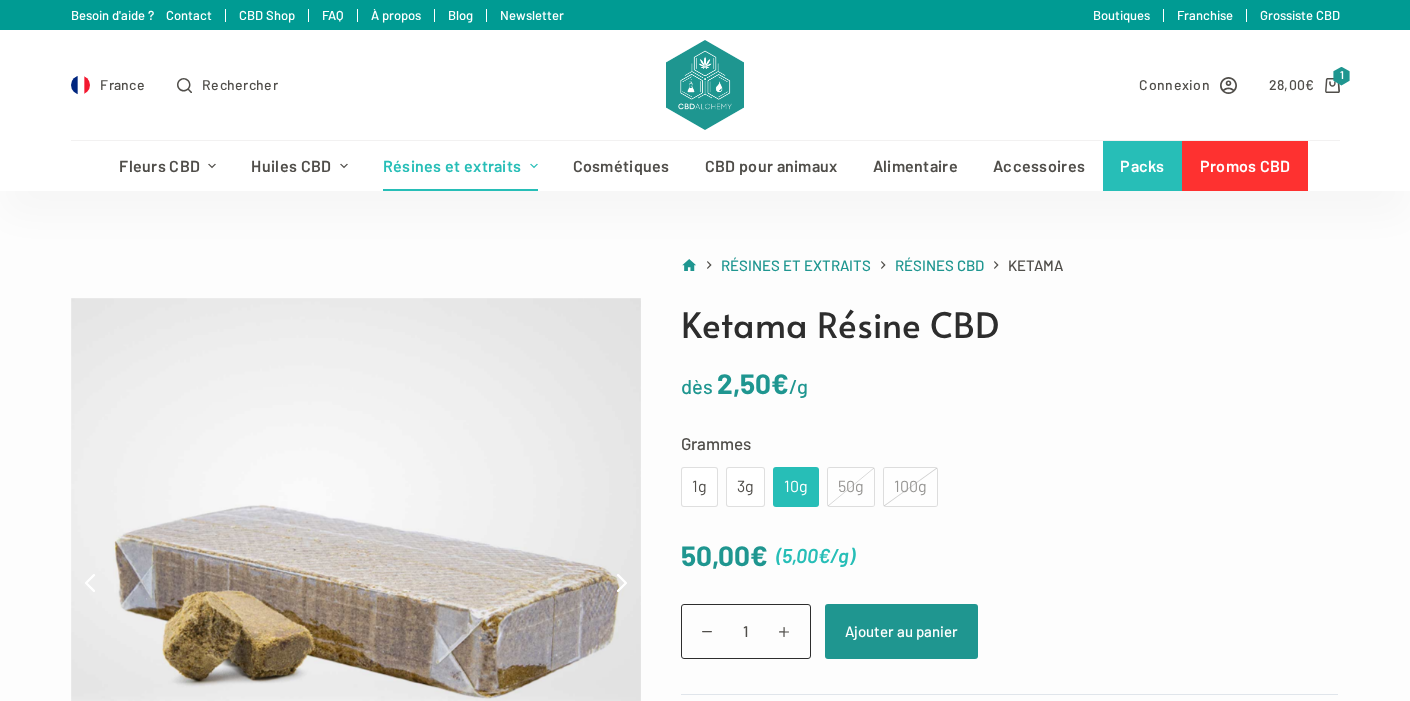scroll, scrollTop: 0, scrollLeft: 0, axis: both 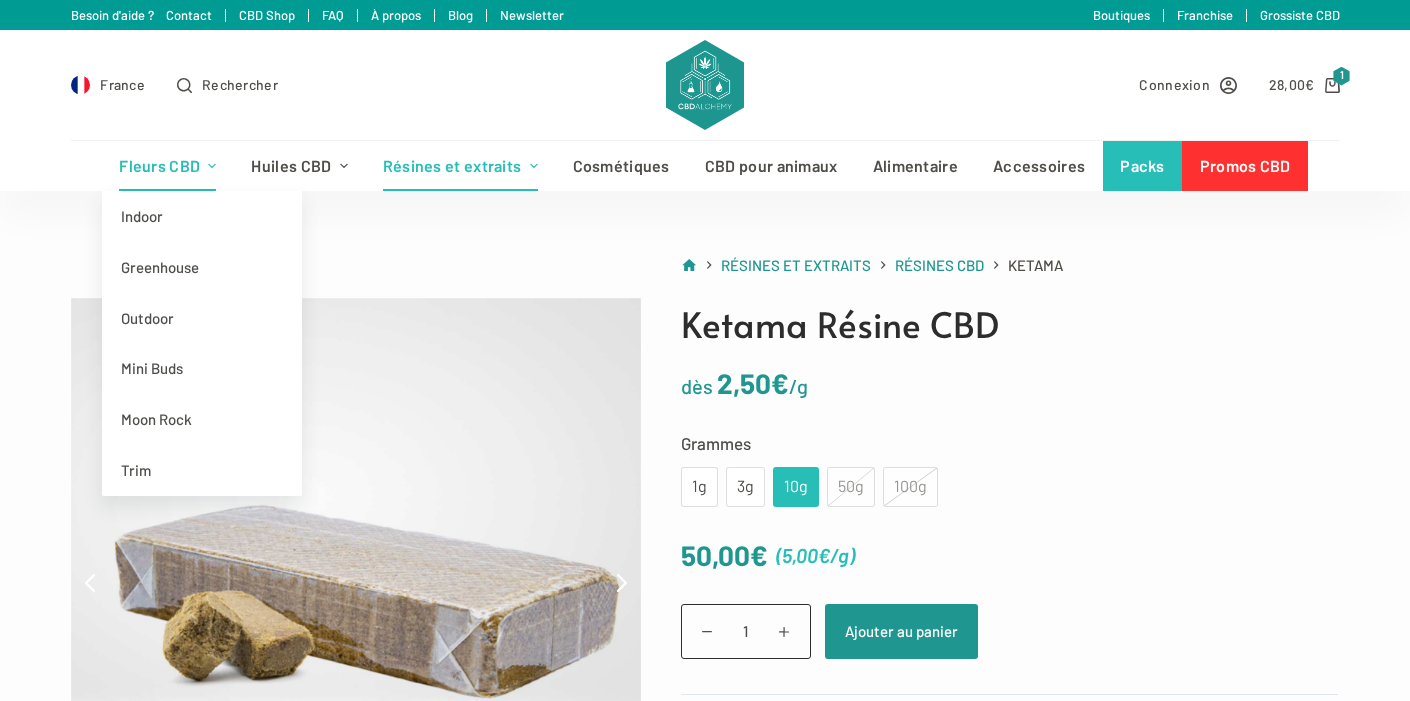 click on "Fleurs CBD" at bounding box center [168, 166] 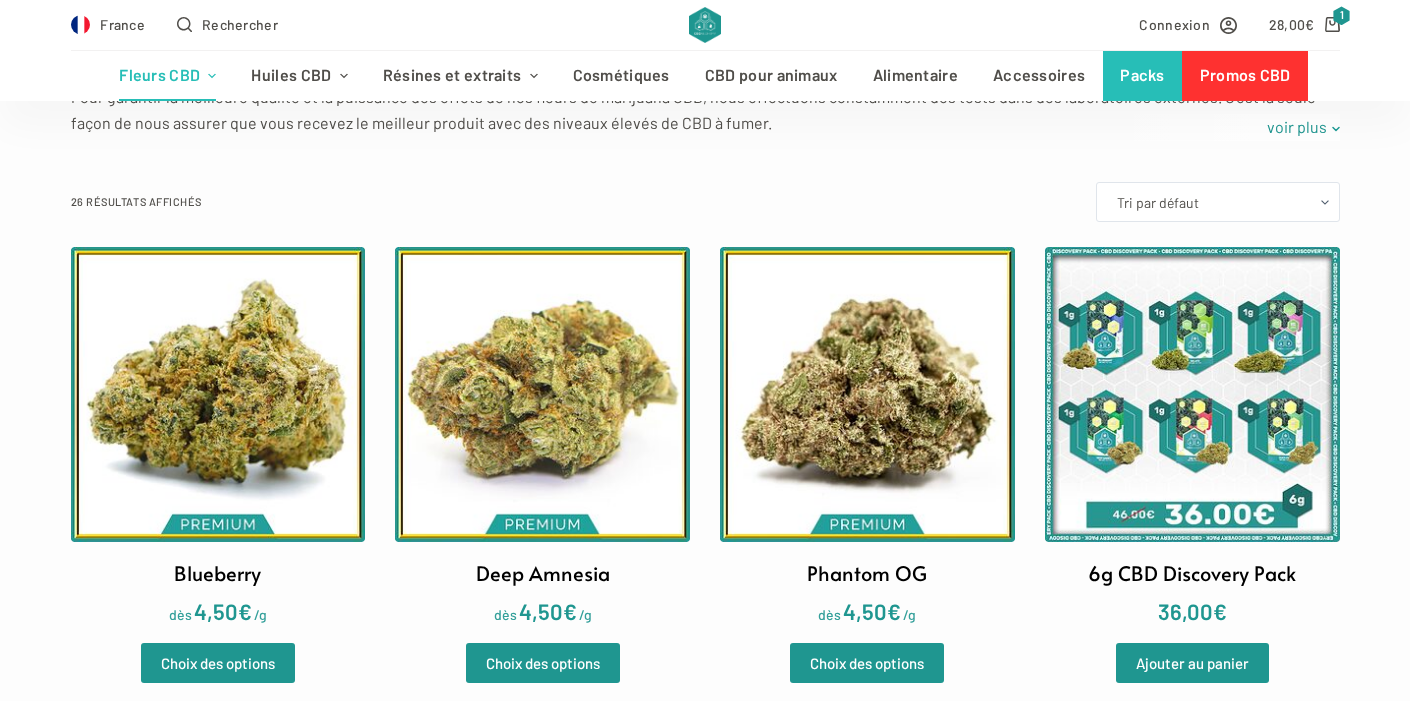scroll, scrollTop: 481, scrollLeft: 0, axis: vertical 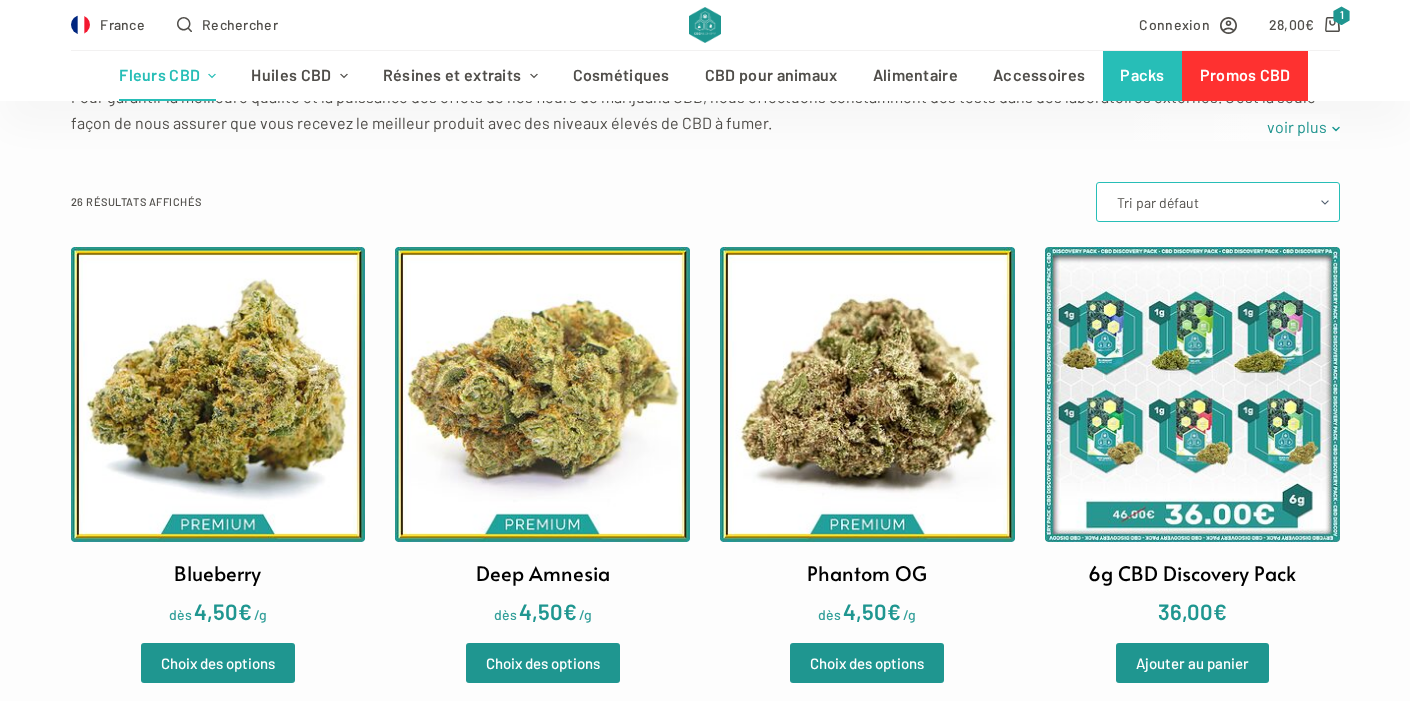 select on "price" 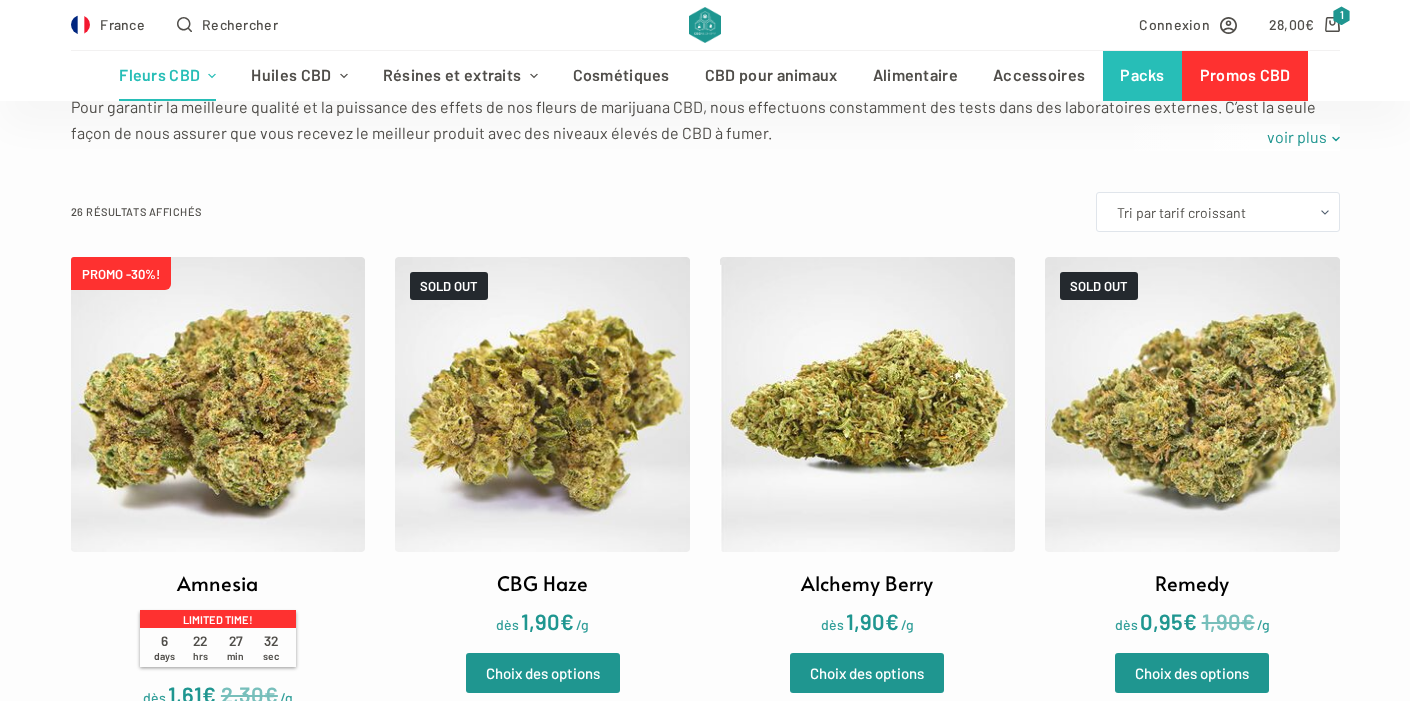 scroll, scrollTop: 625, scrollLeft: 0, axis: vertical 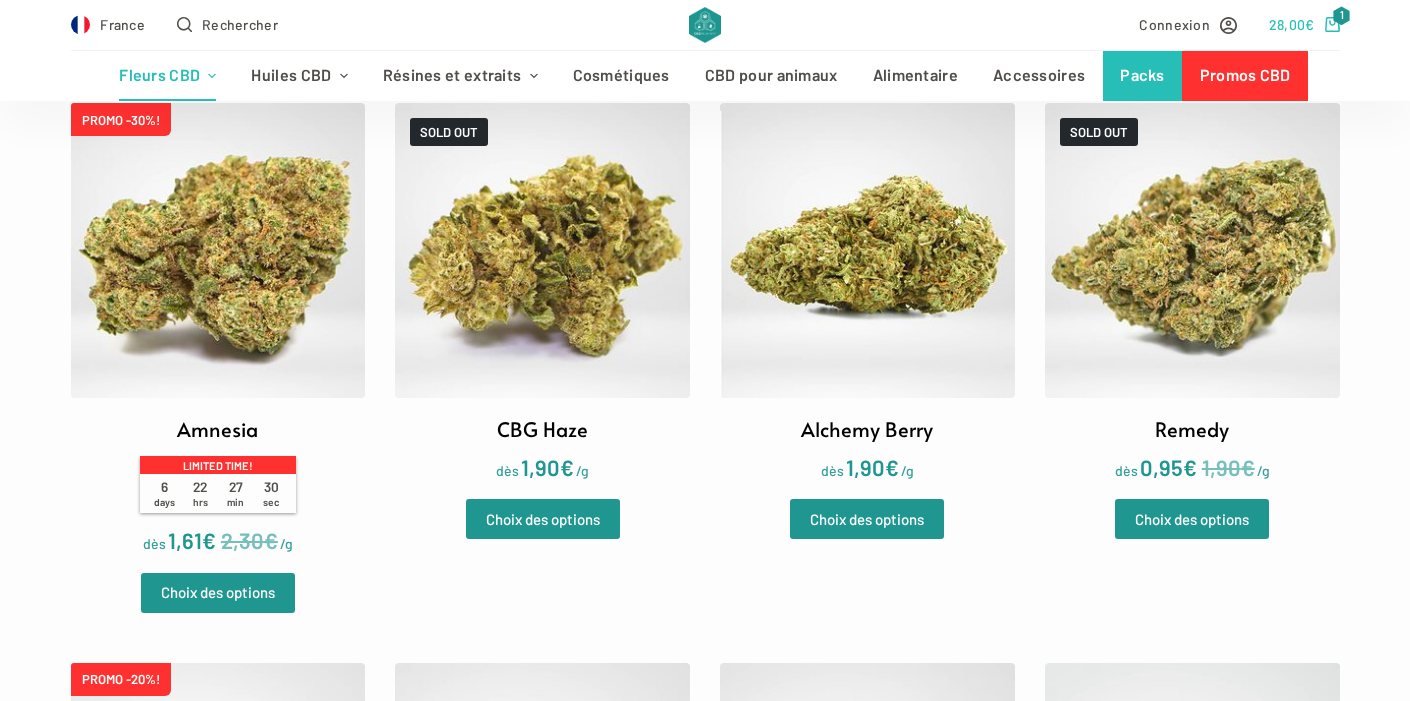 click on "28,00 €" at bounding box center (1292, 24) 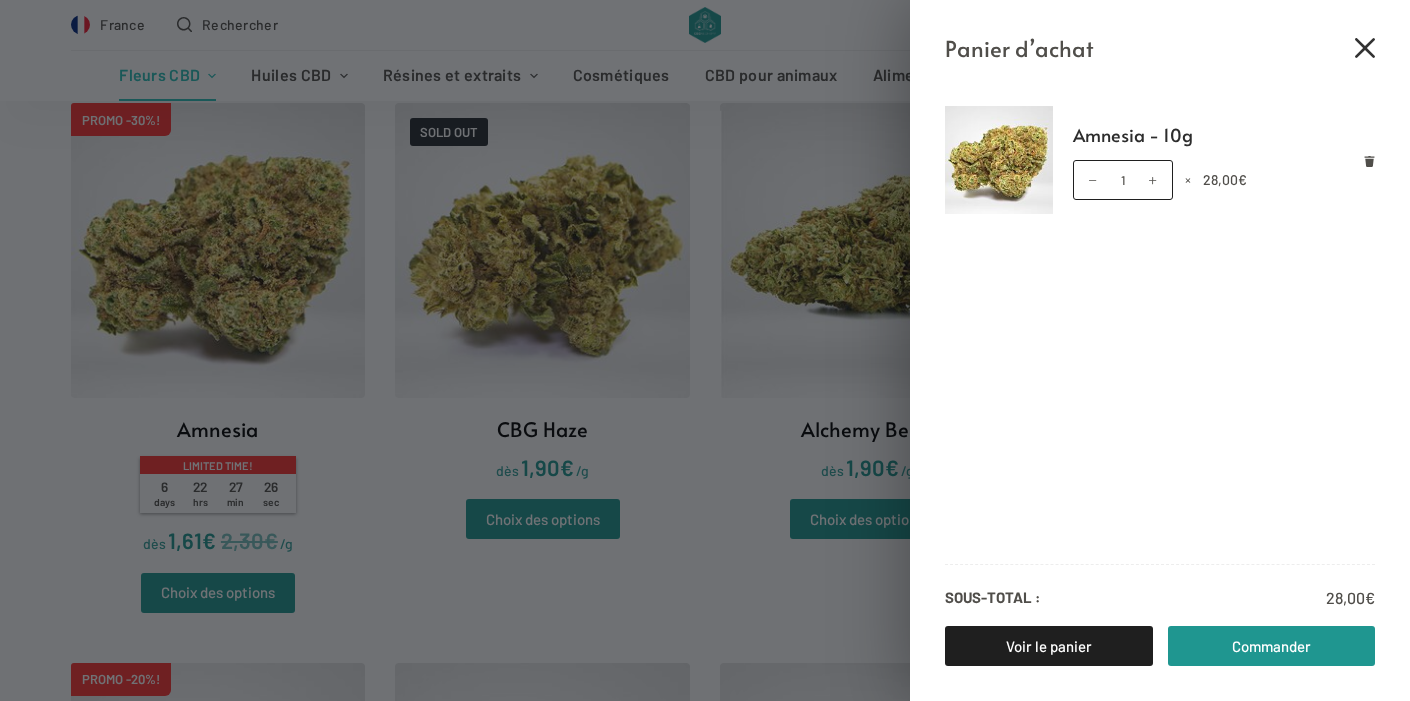 click 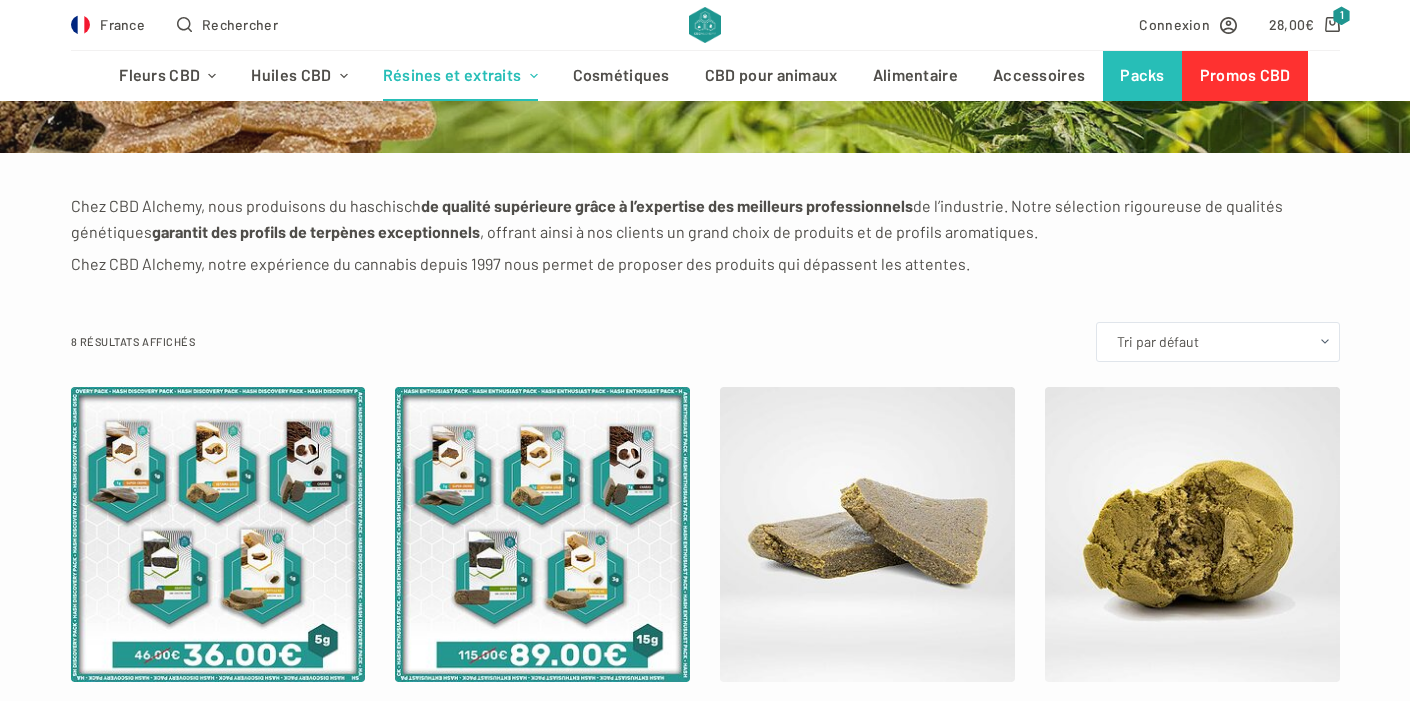 scroll, scrollTop: 184, scrollLeft: 0, axis: vertical 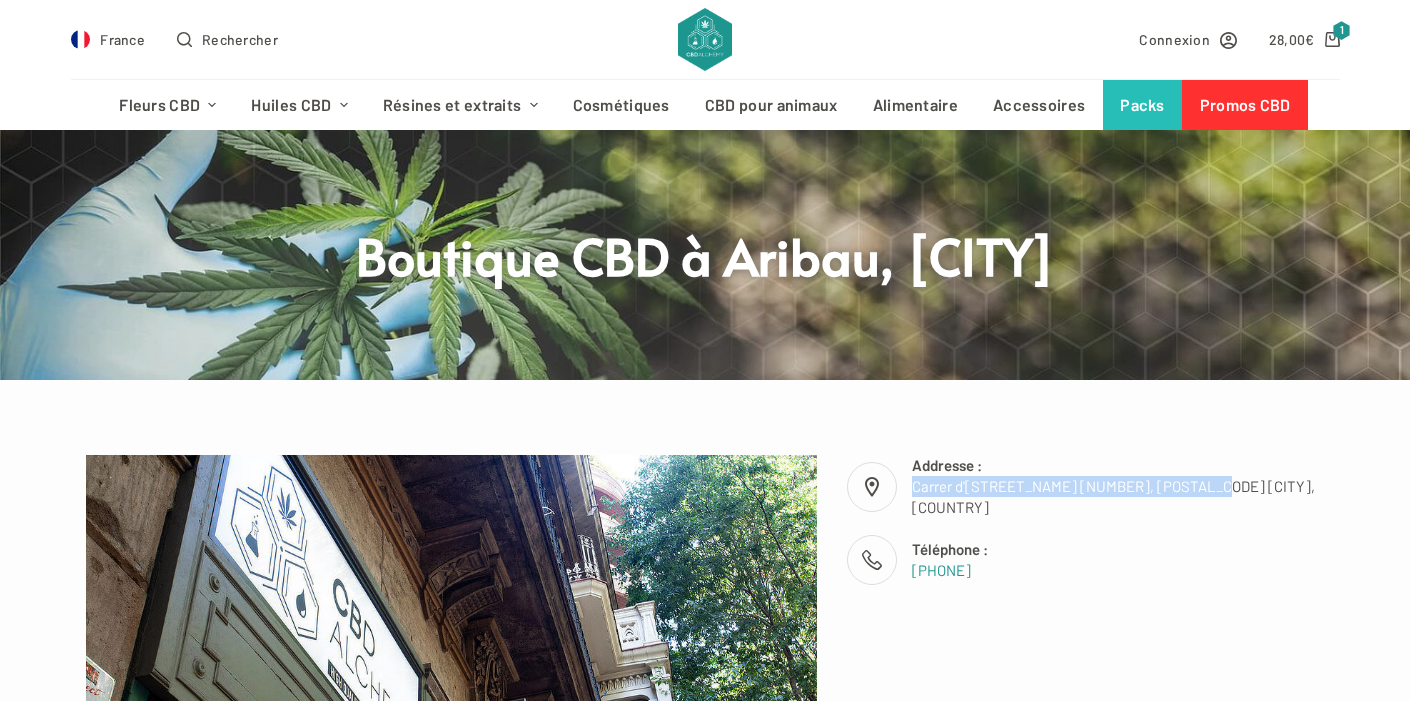 drag, startPoint x: 915, startPoint y: 493, endPoint x: 1205, endPoint y: 488, distance: 290.0431 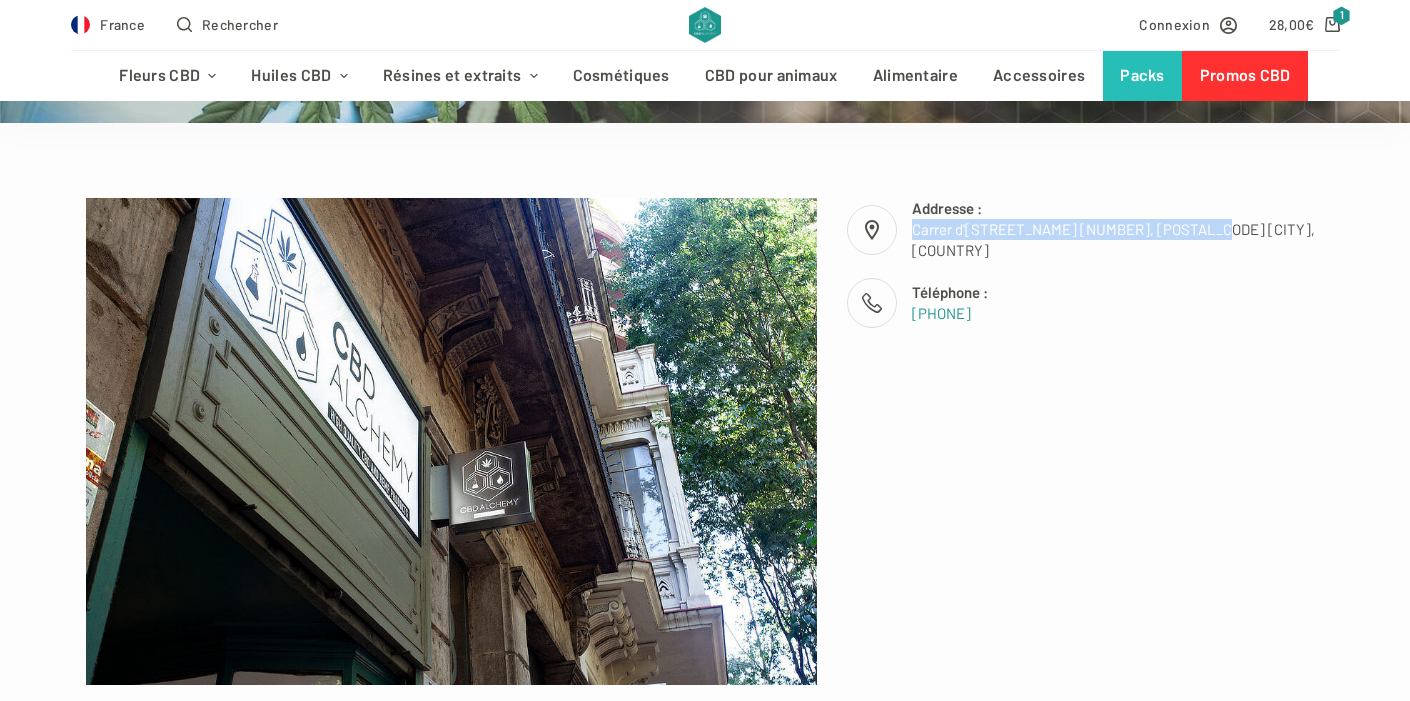 scroll, scrollTop: 319, scrollLeft: 0, axis: vertical 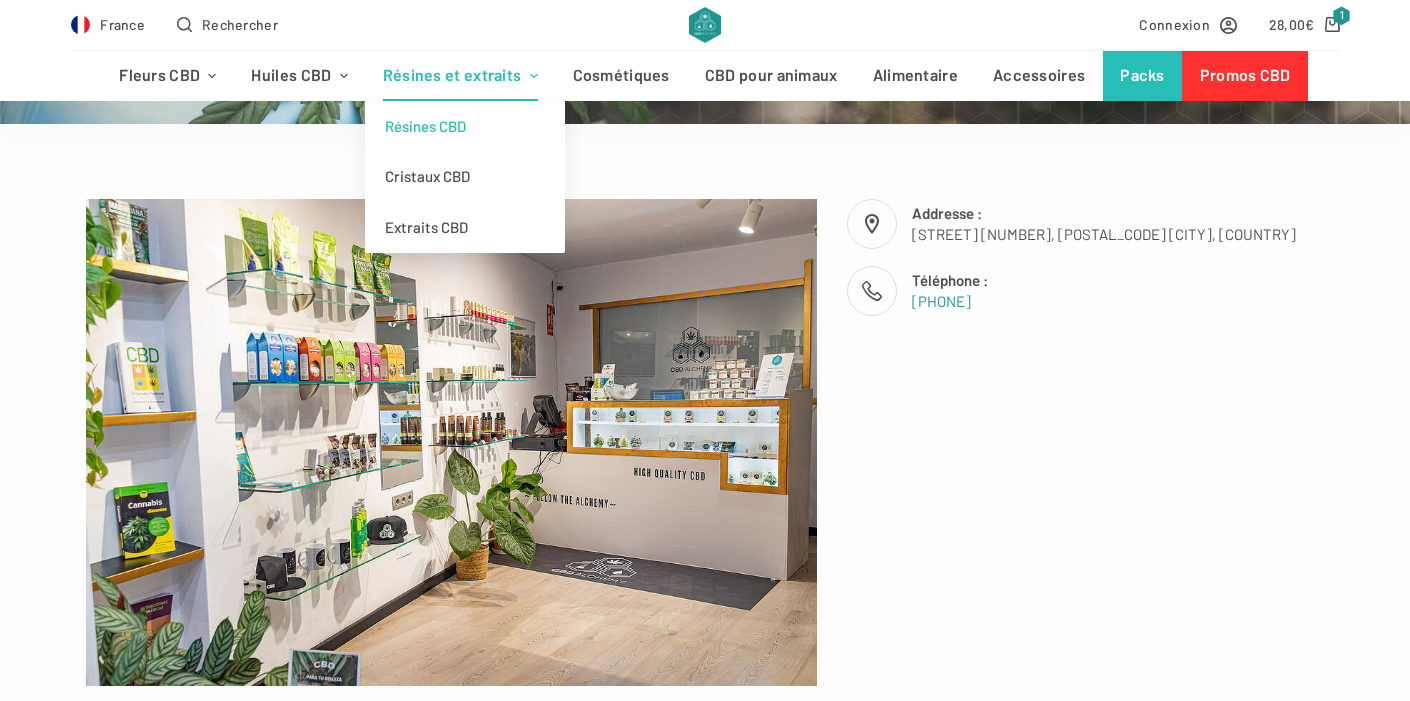 click on "Résines CBD" at bounding box center [465, 126] 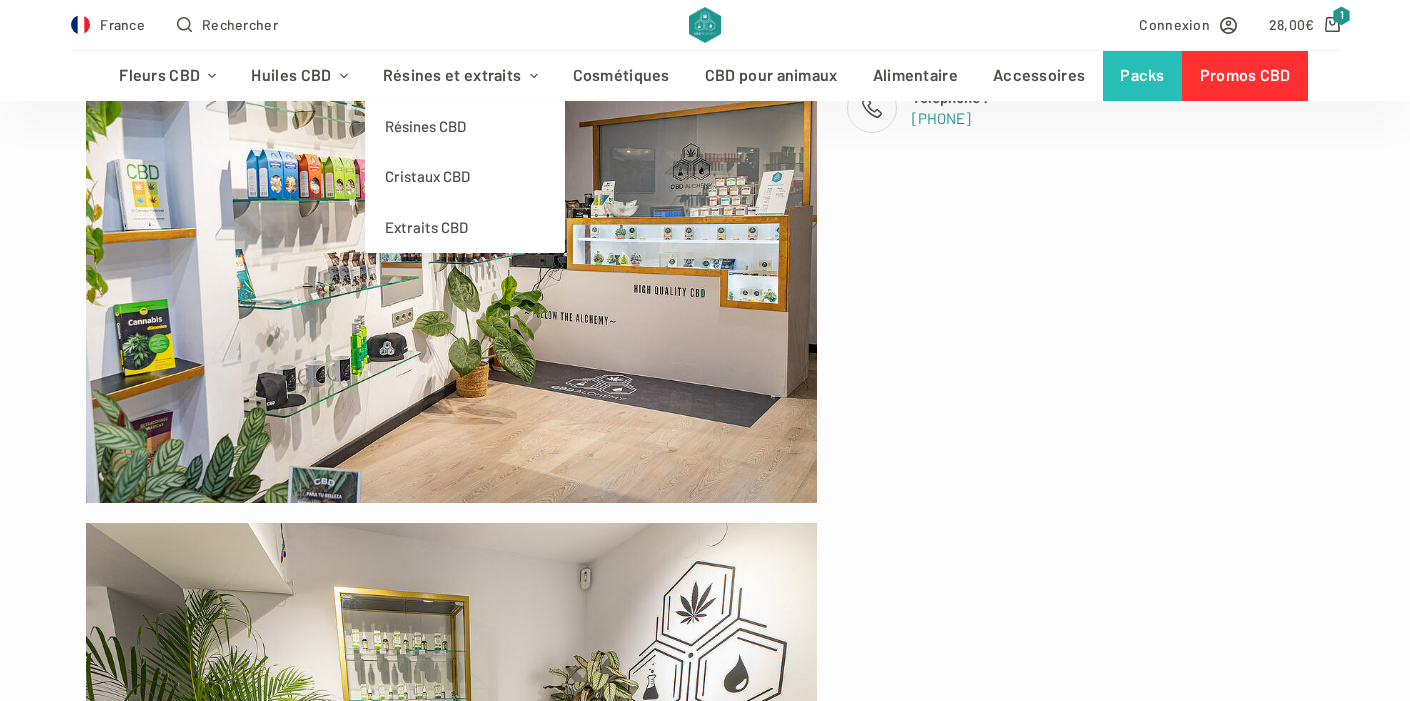 scroll, scrollTop: 509, scrollLeft: 0, axis: vertical 